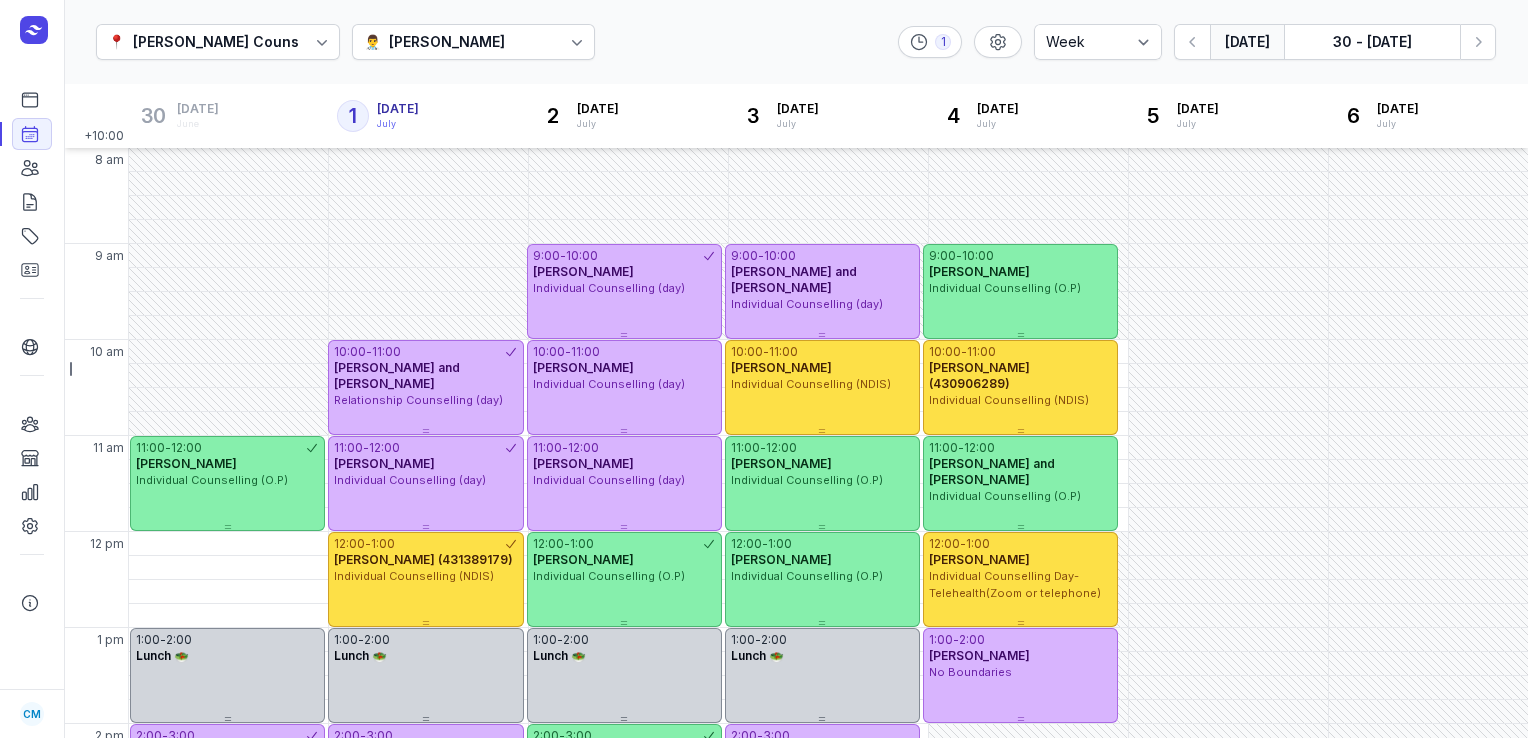 select on "week" 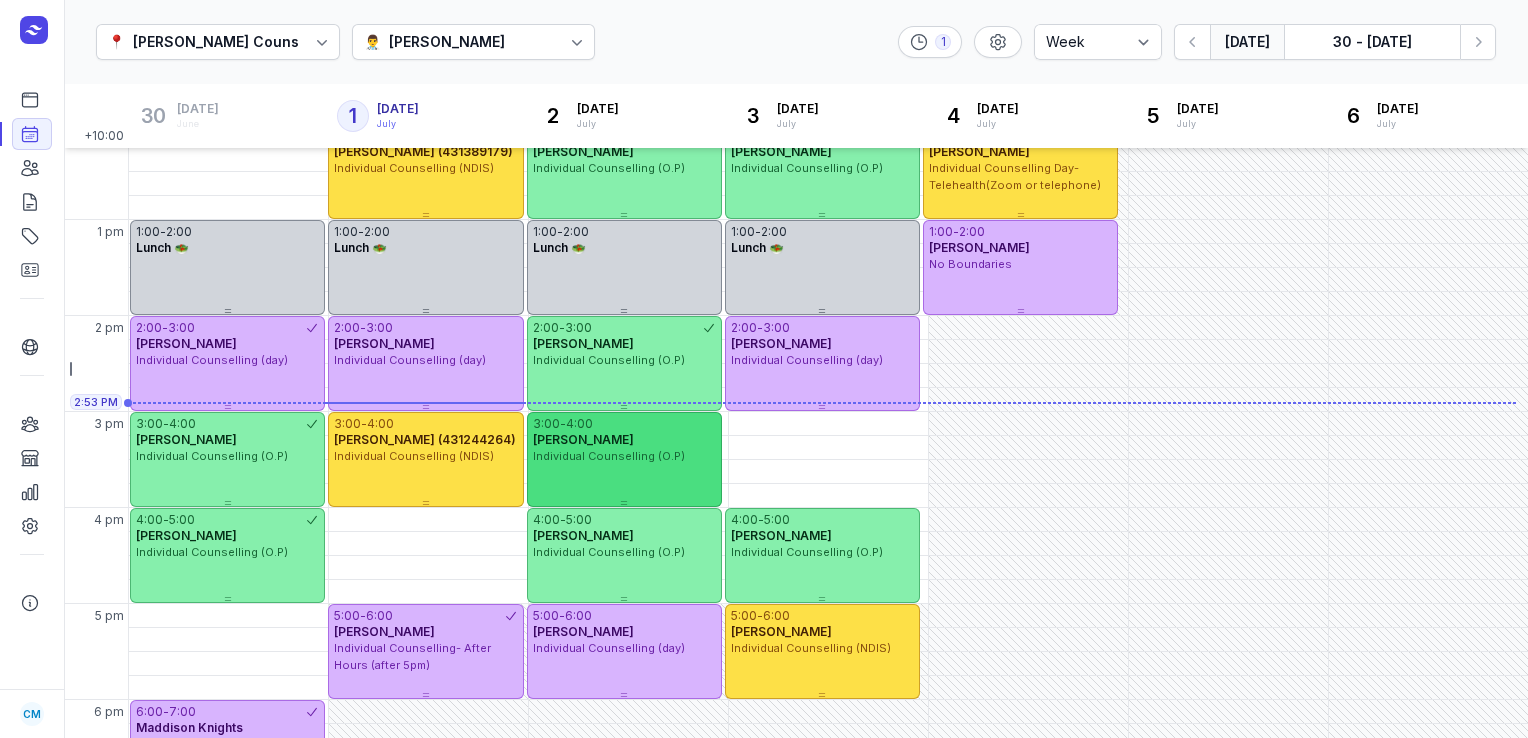 click on "[PERSON_NAME]" at bounding box center [624, 440] 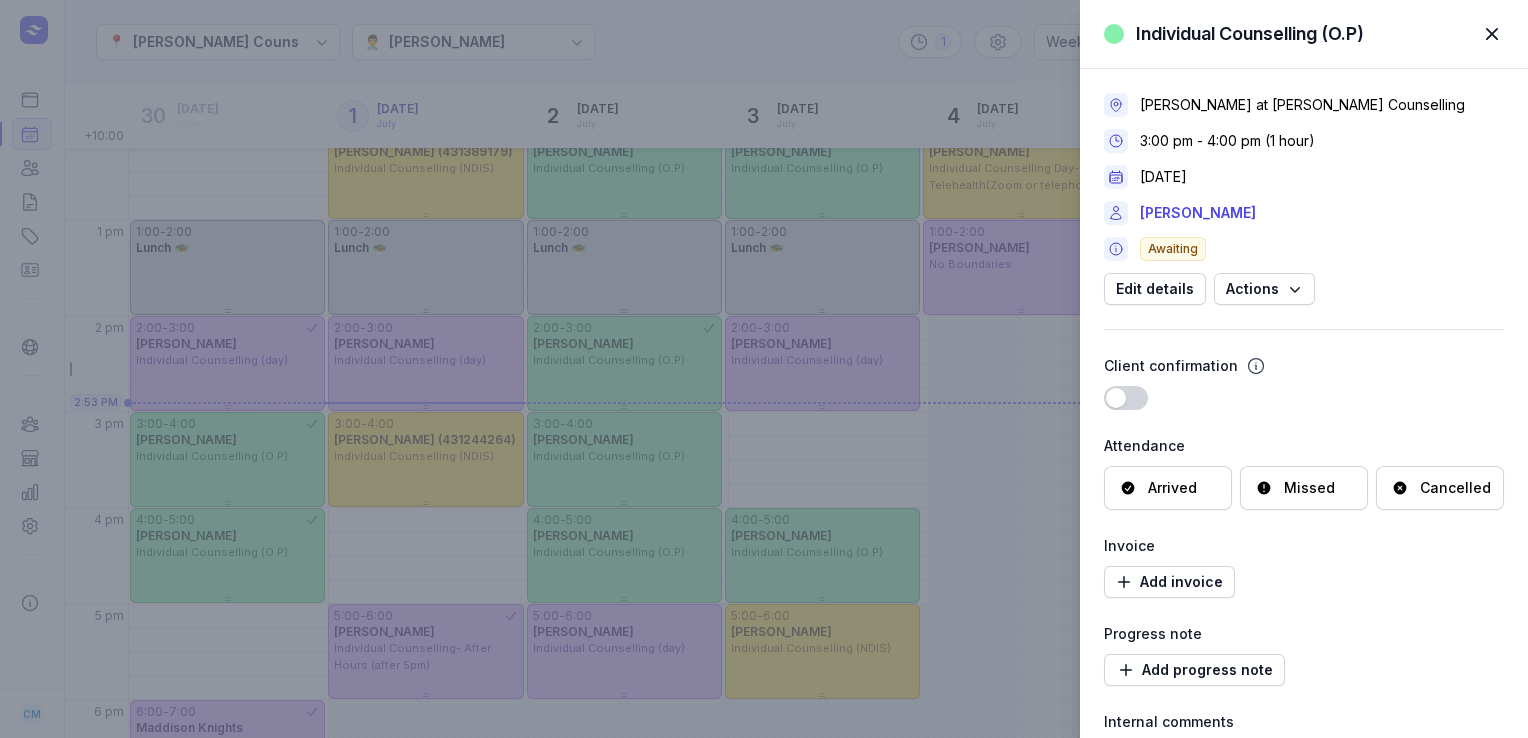 click on "Cancelled" at bounding box center (1455, 488) 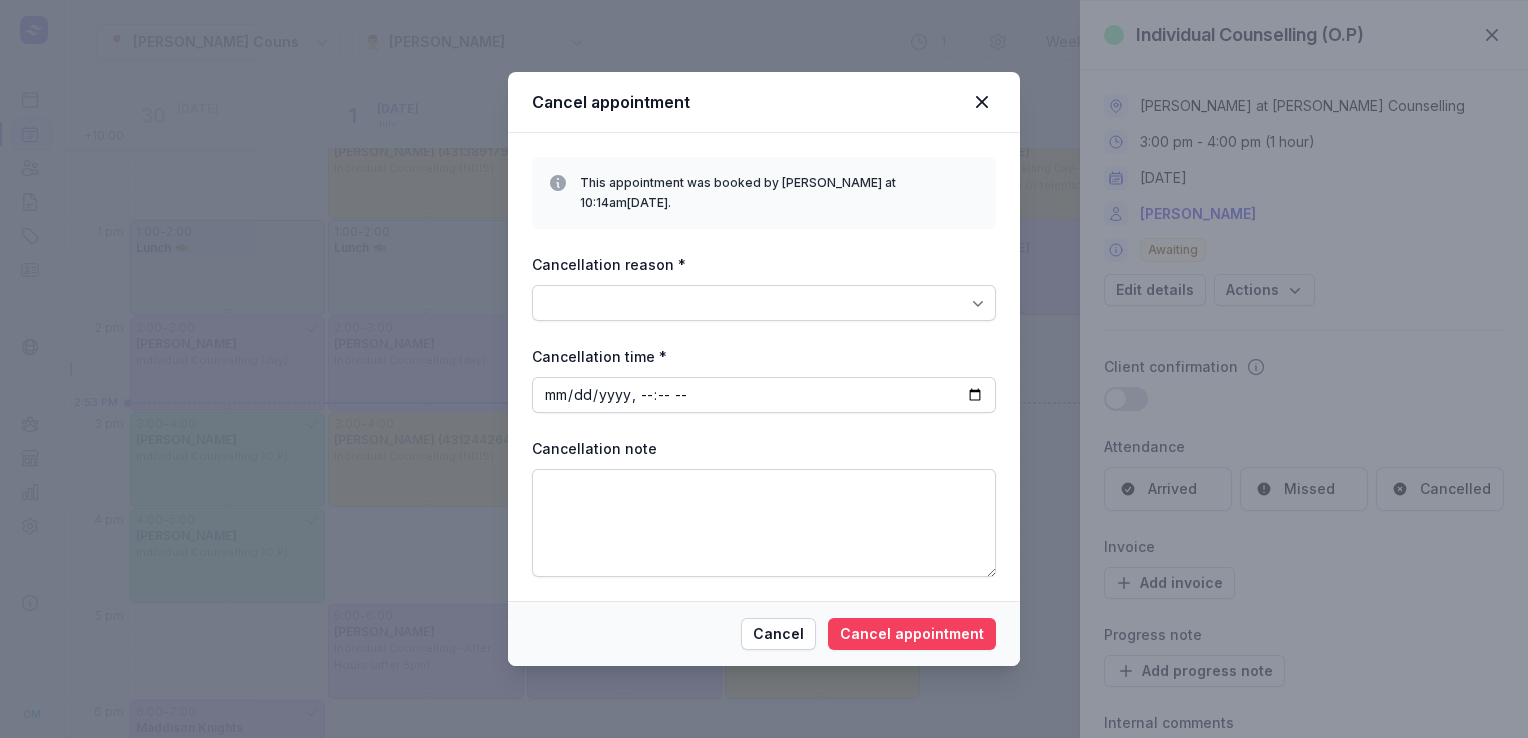 click on "Cancel appointment" at bounding box center [912, 634] 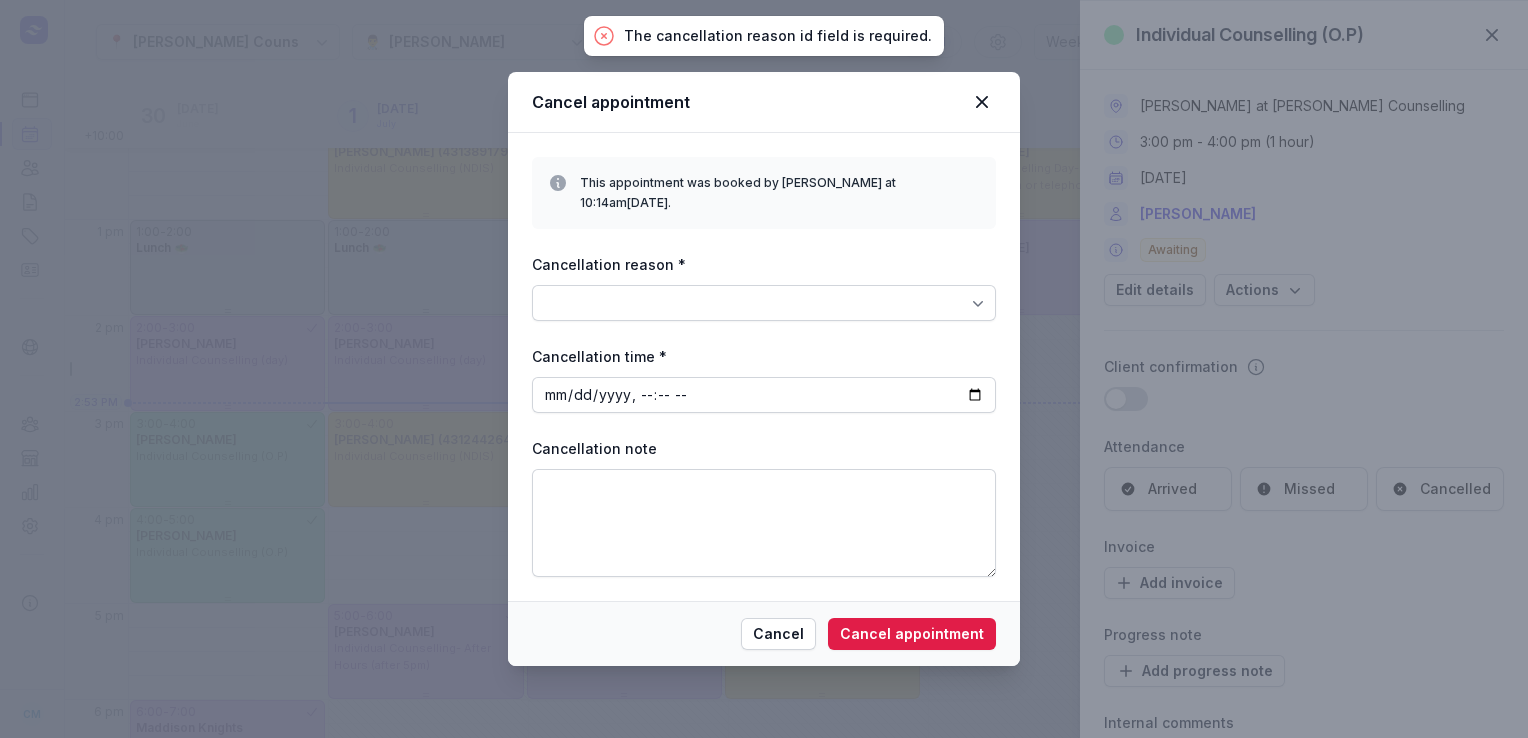 click at bounding box center (764, 303) 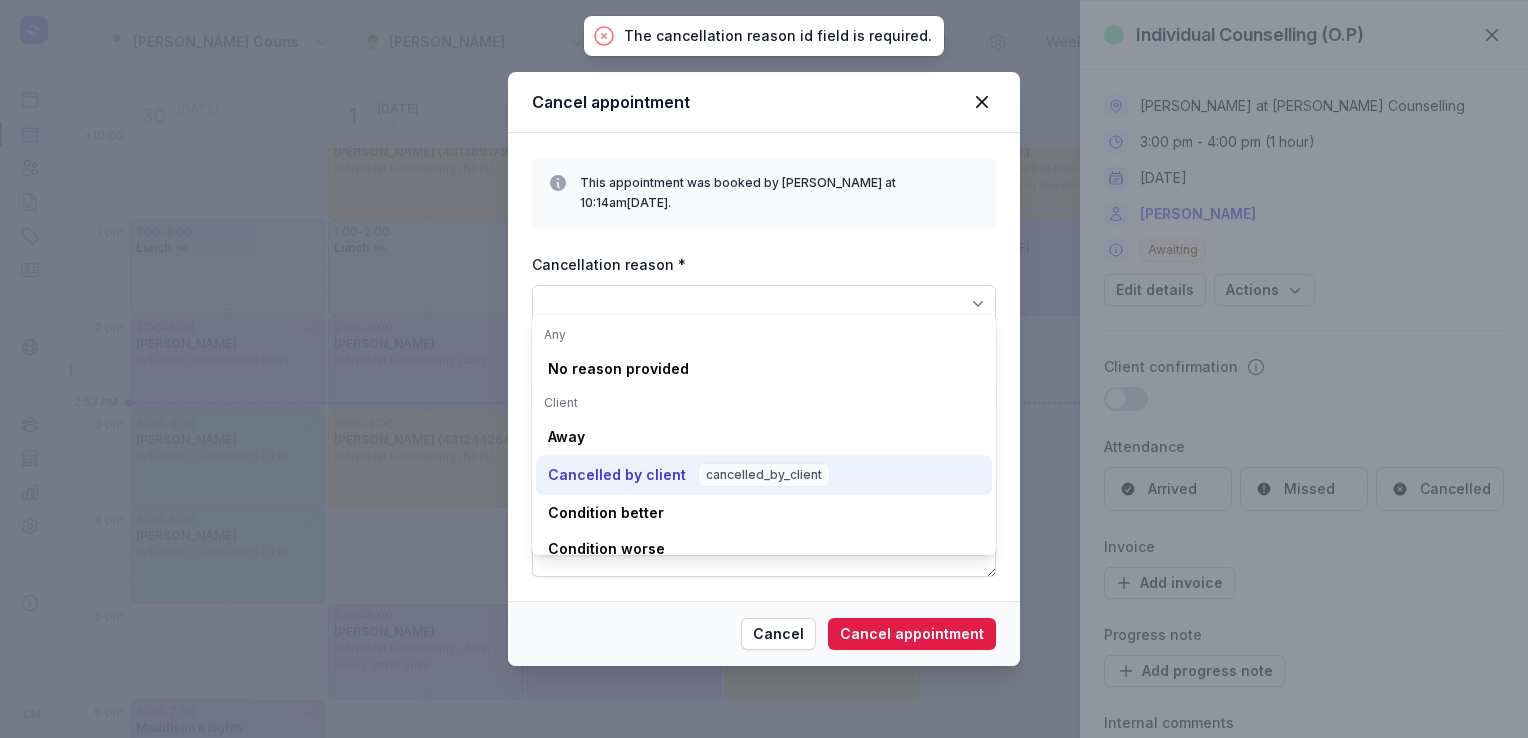 click on "Cancelled by client" at bounding box center [617, 475] 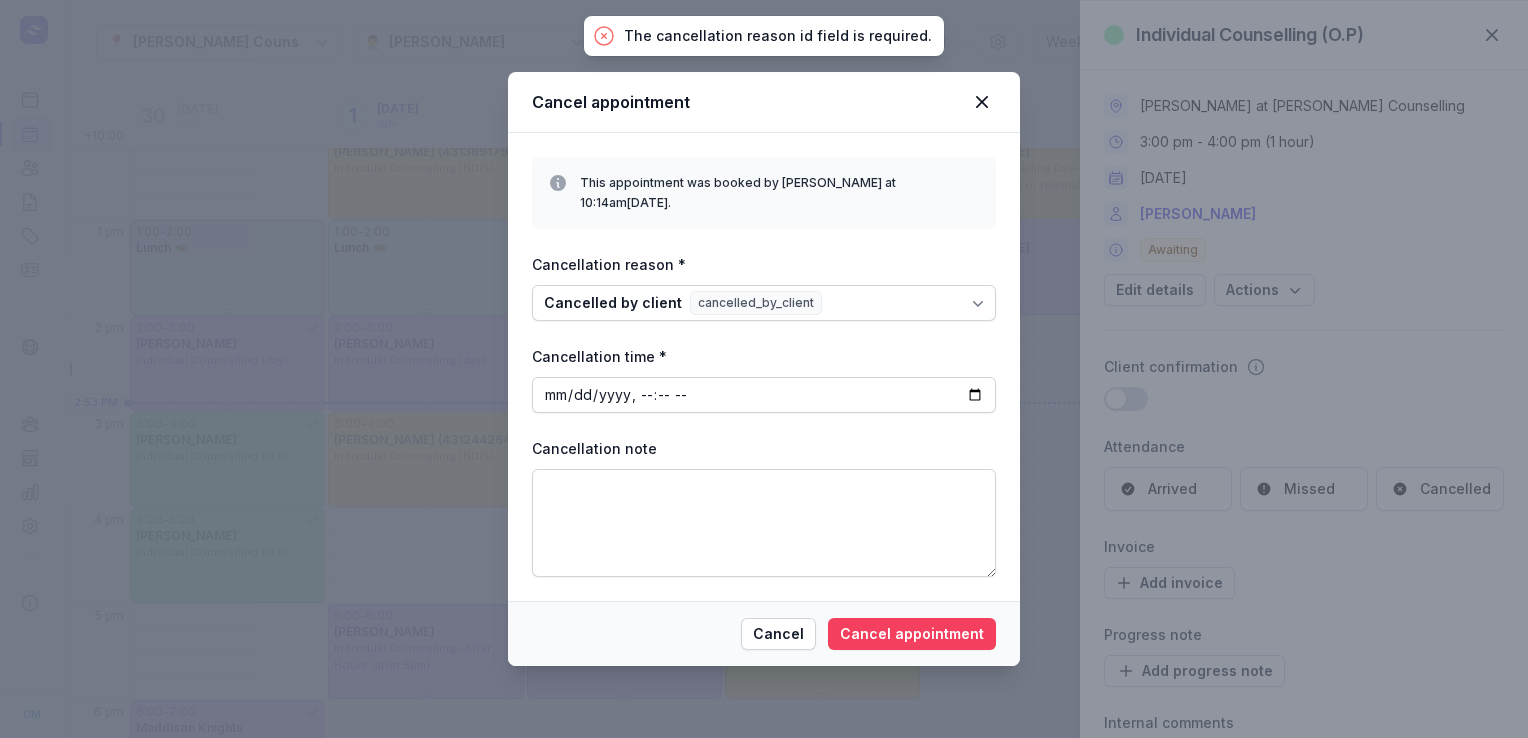 click on "Cancel appointment" at bounding box center [912, 634] 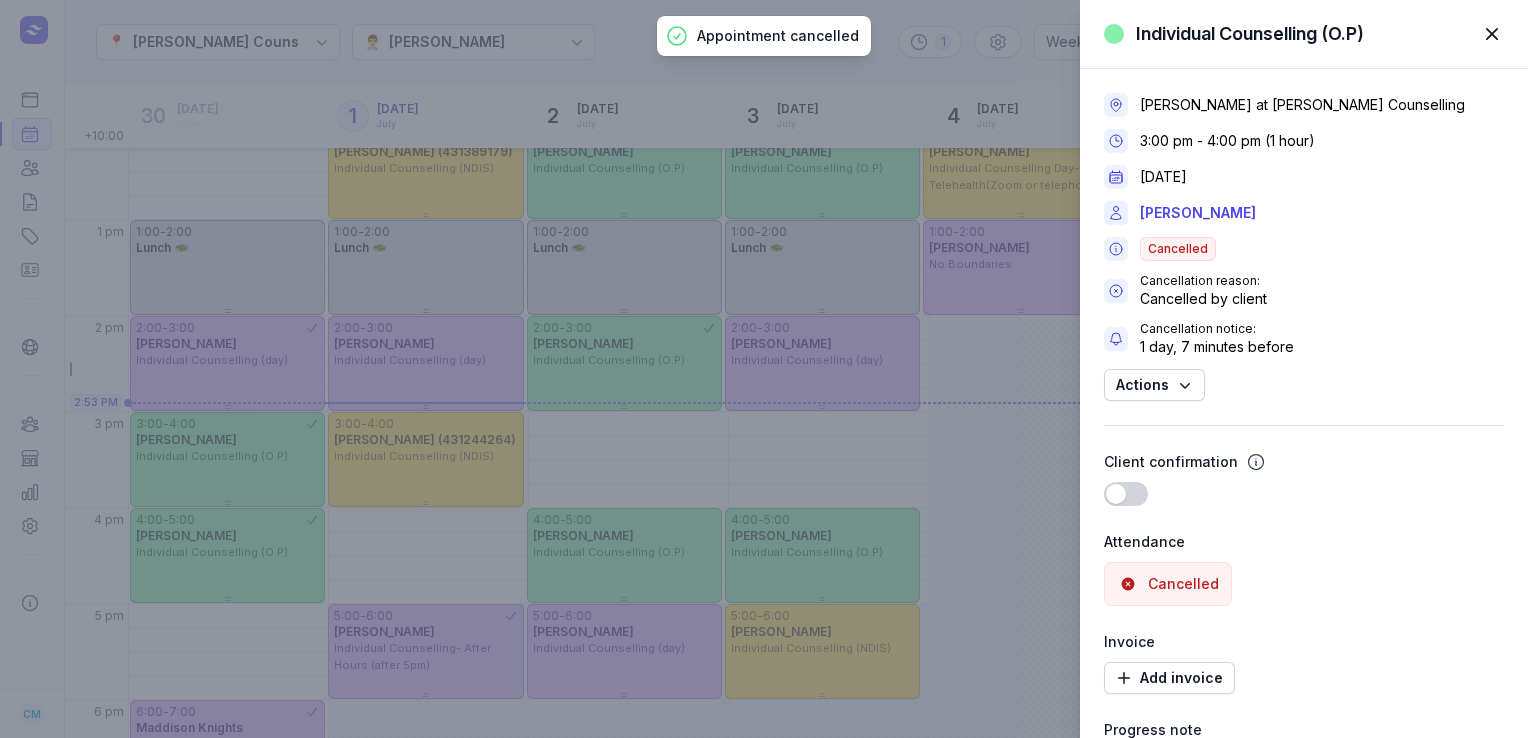 click at bounding box center [1492, 34] 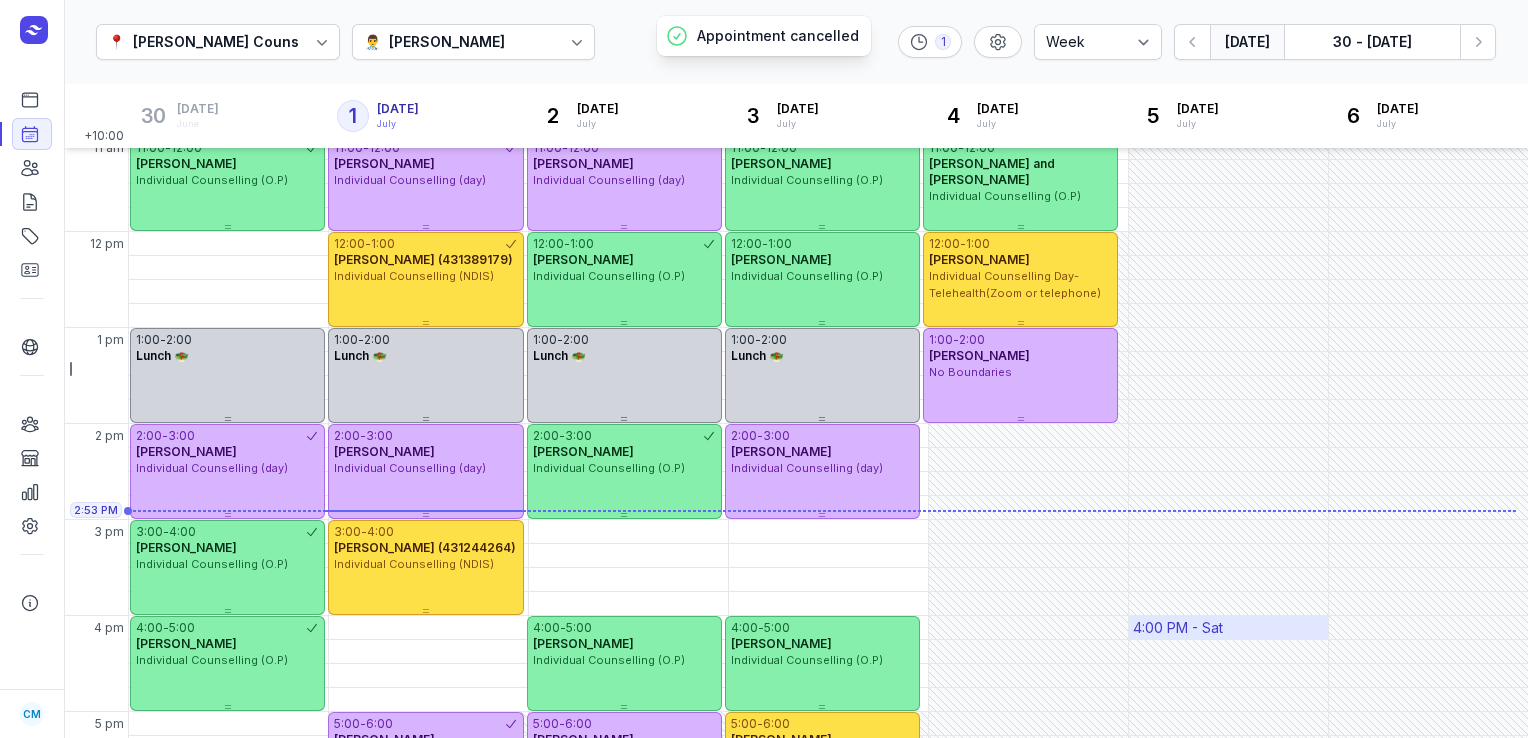 scroll, scrollTop: 301, scrollLeft: 0, axis: vertical 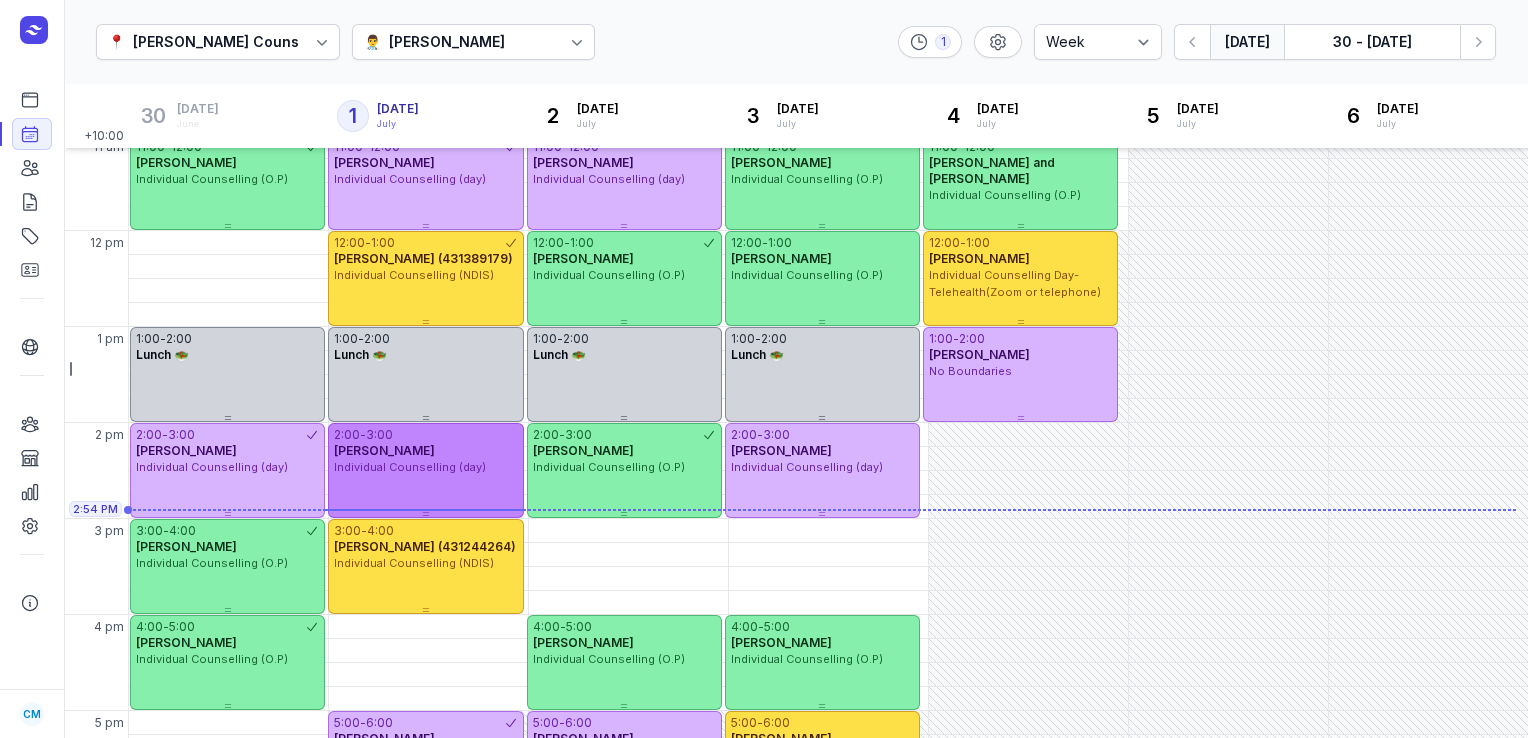 click on "[PERSON_NAME]" at bounding box center (425, 451) 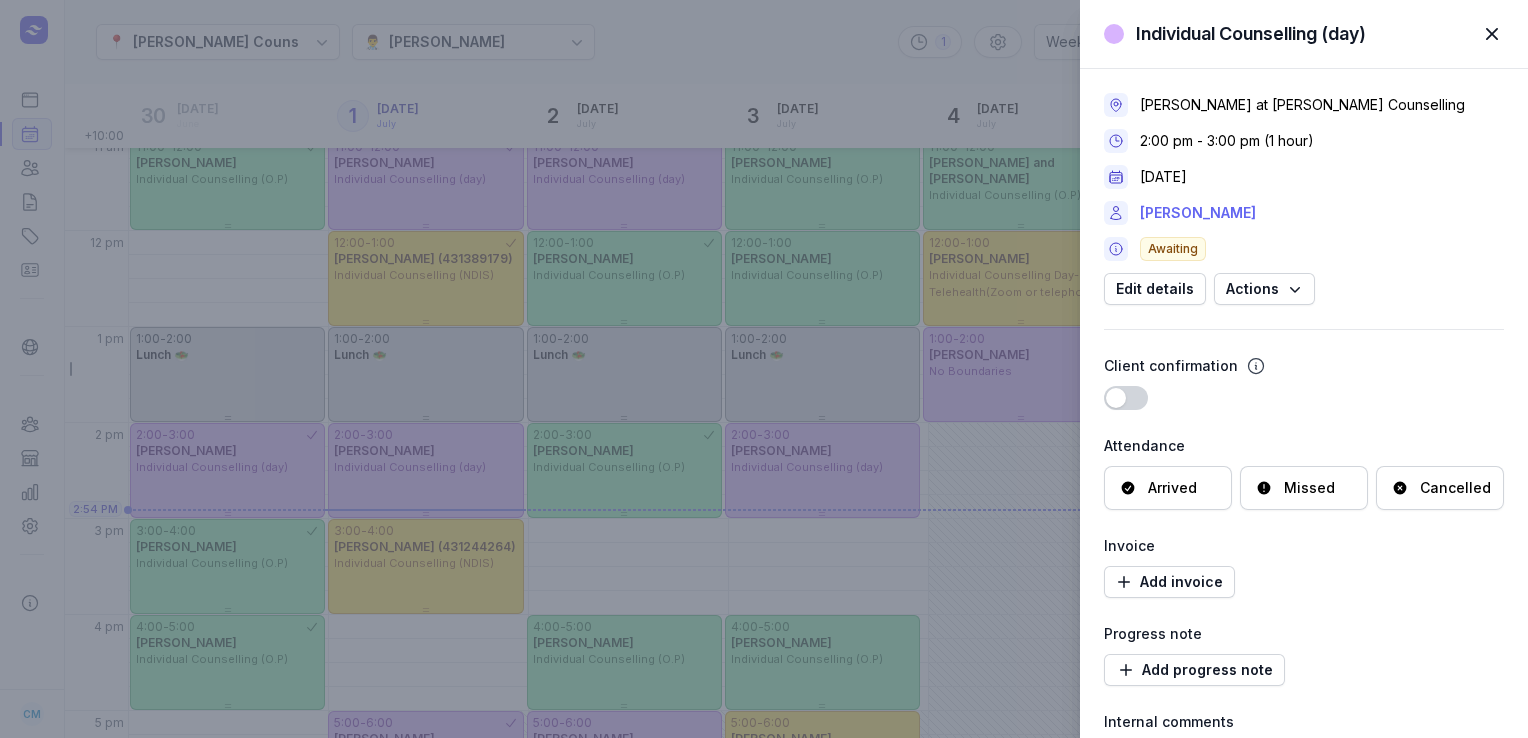 click on "[PERSON_NAME]" at bounding box center (1198, 213) 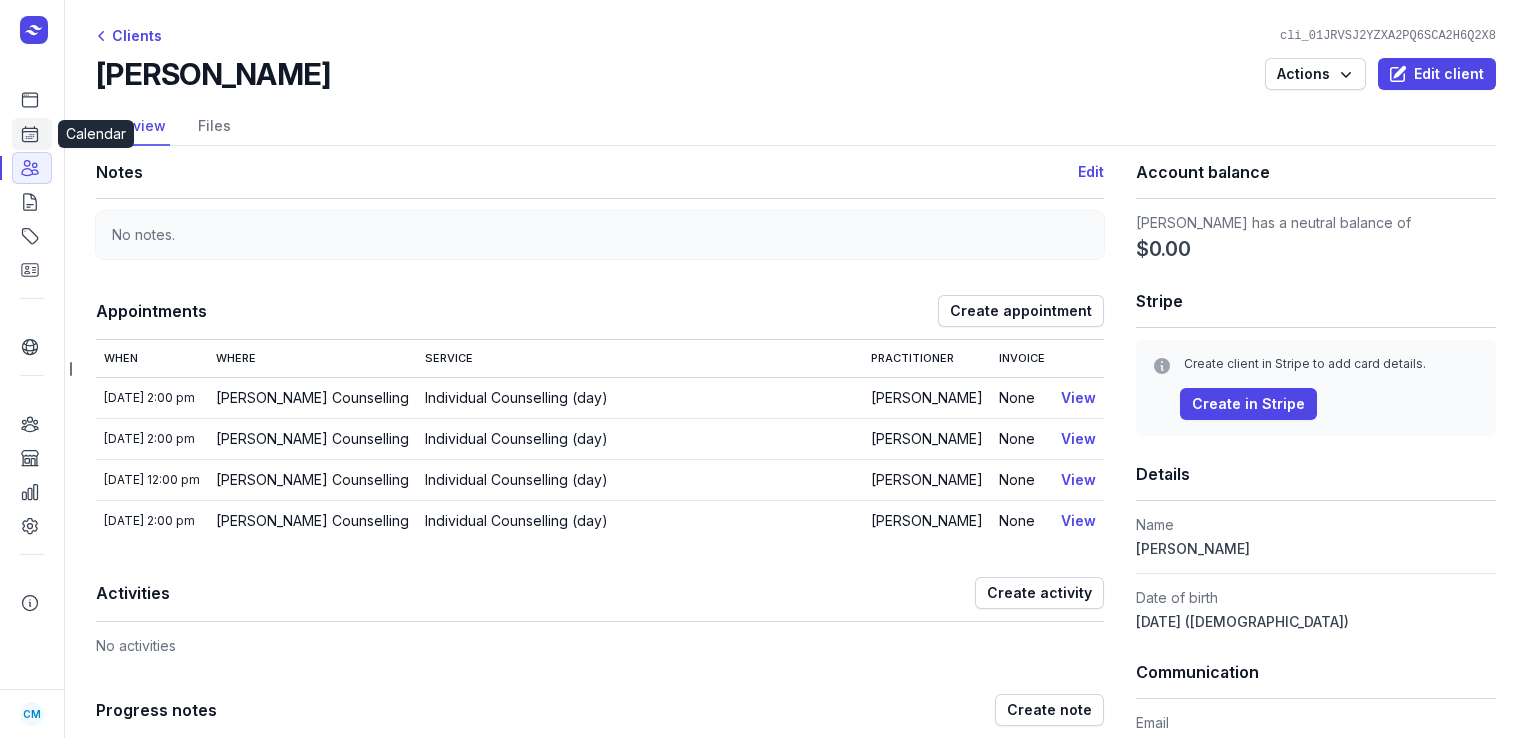 click on "Calendar" 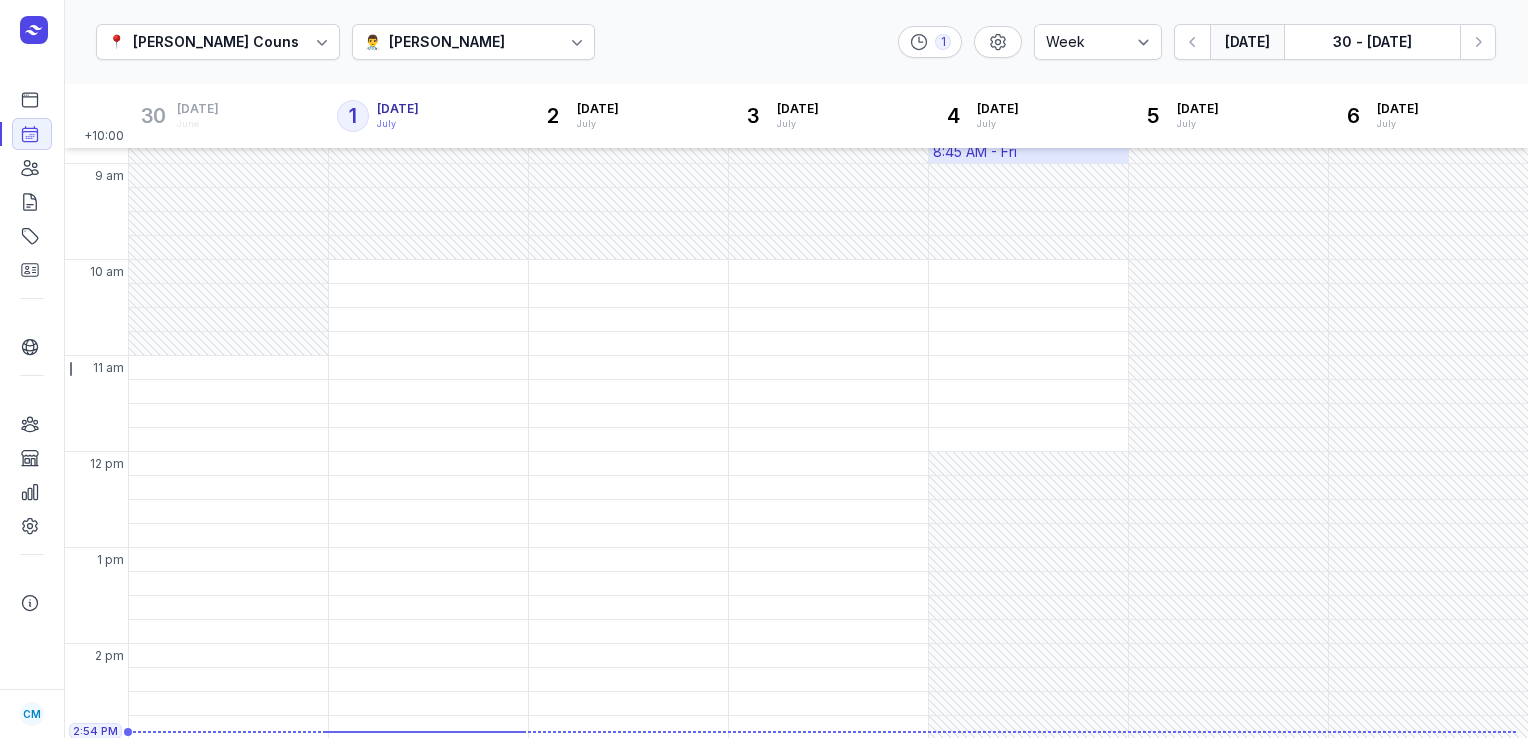 scroll, scrollTop: 412, scrollLeft: 0, axis: vertical 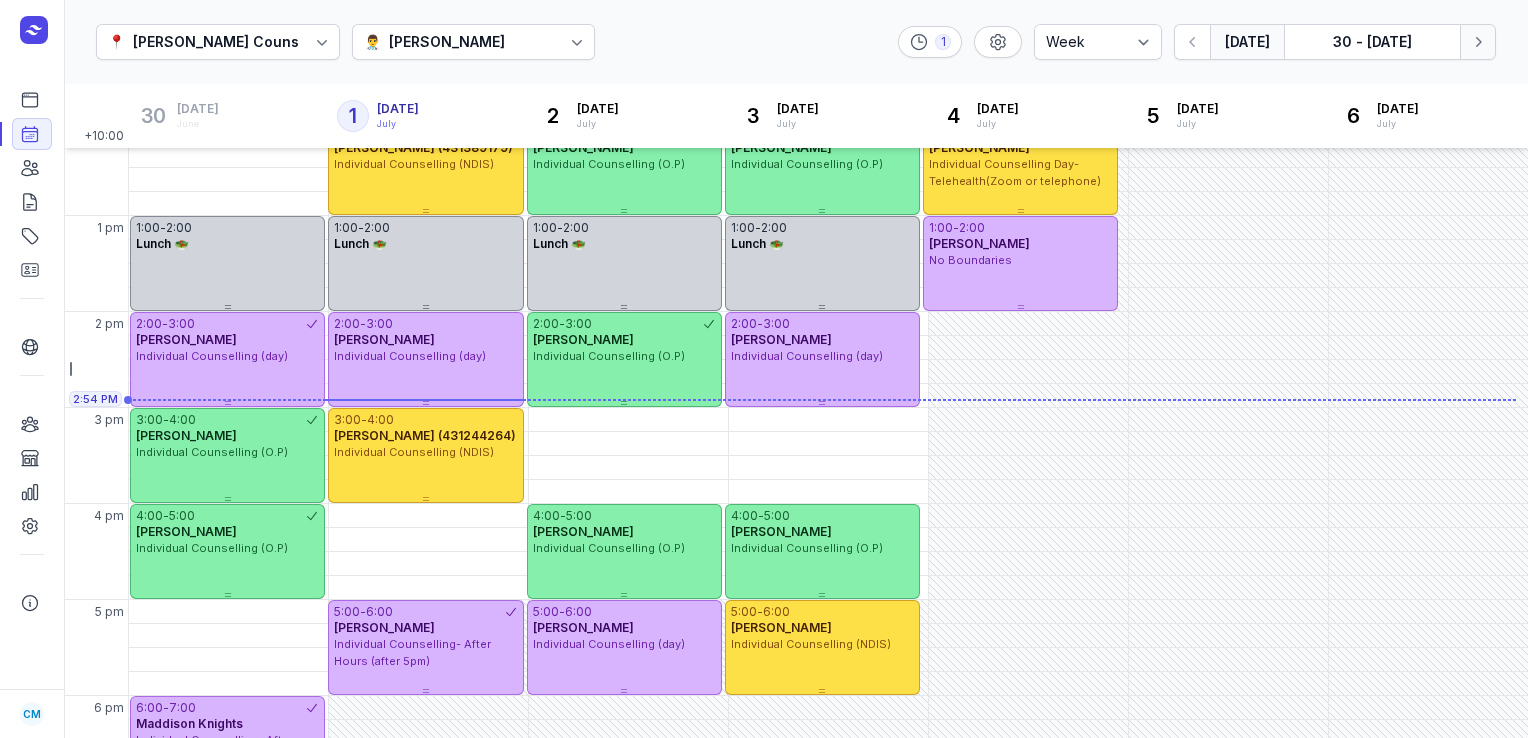 click 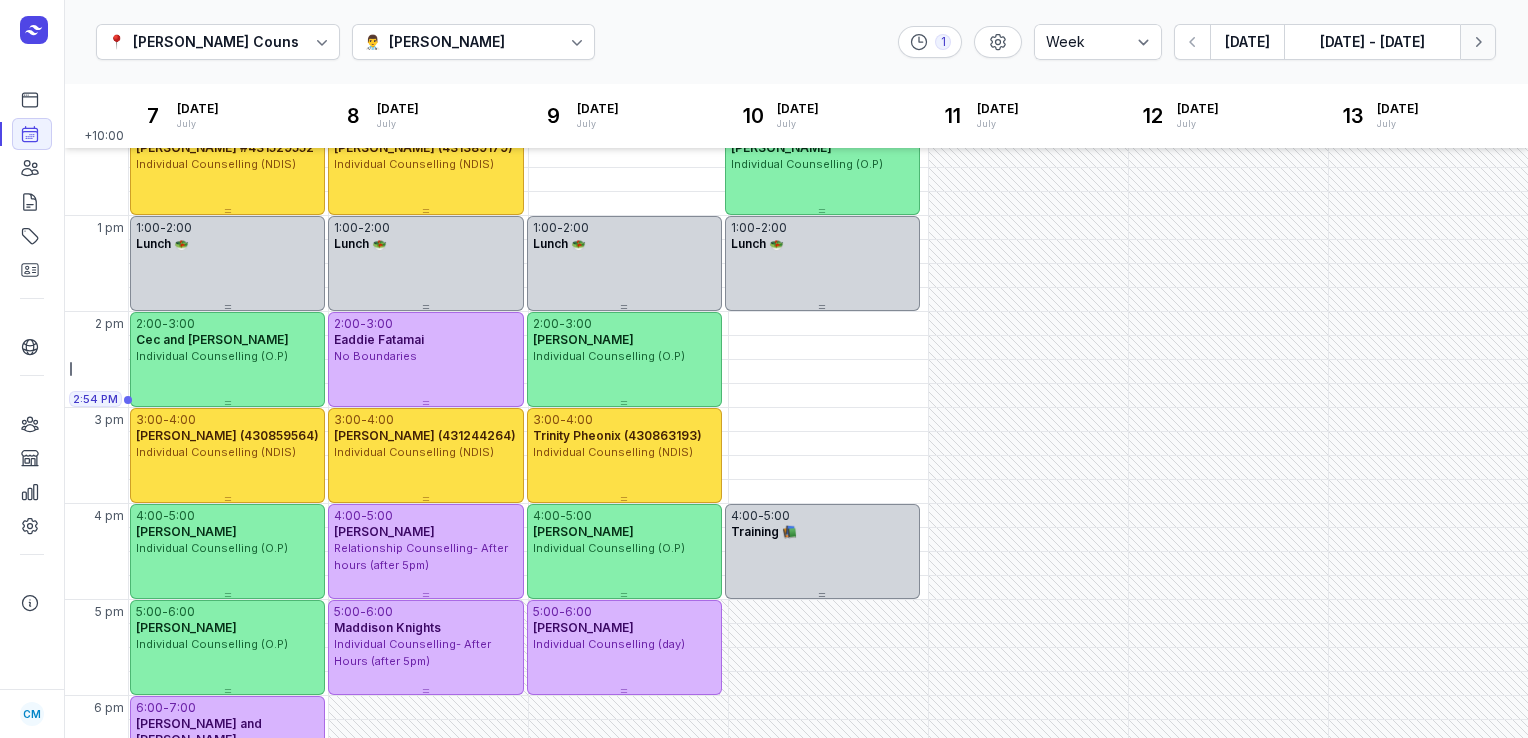 click 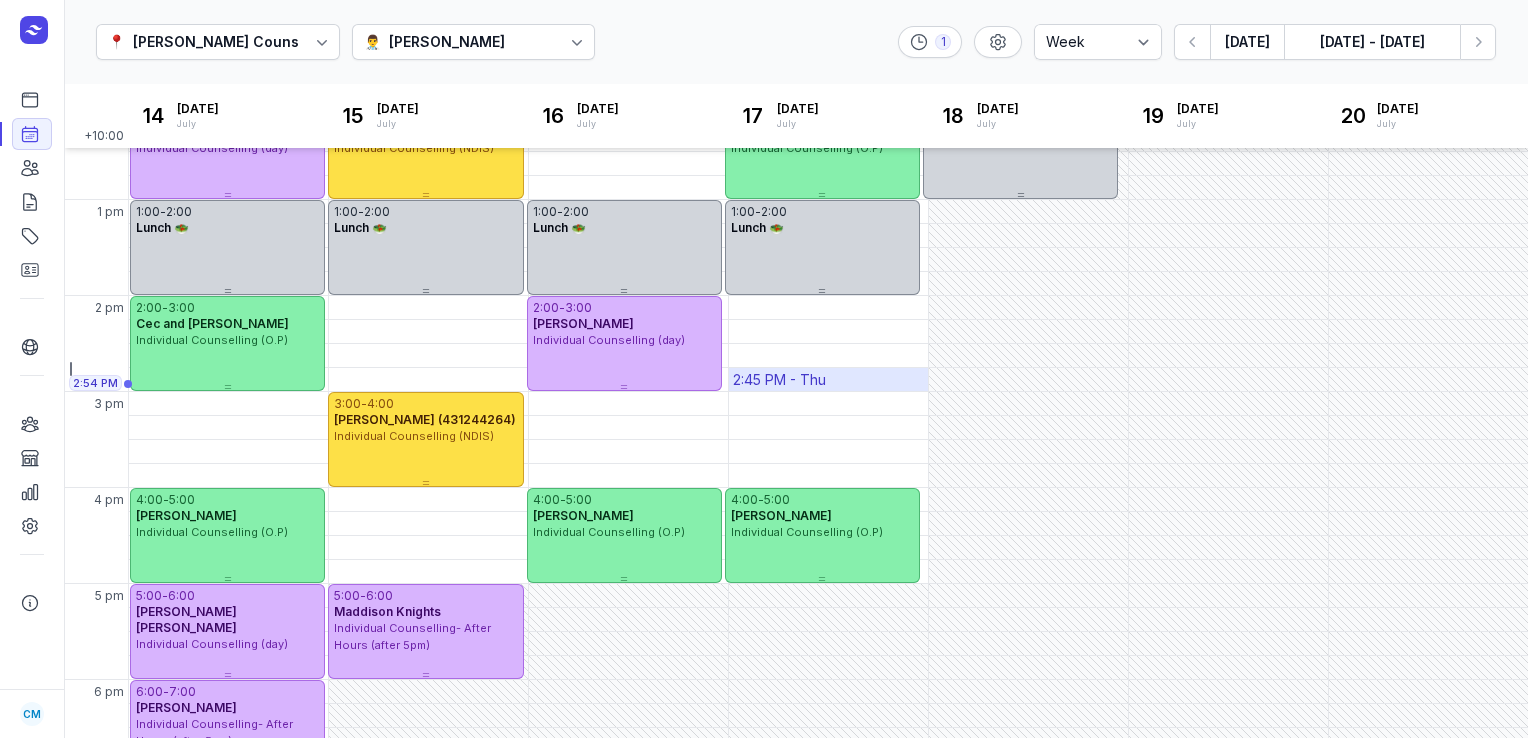 scroll, scrollTop: 432, scrollLeft: 0, axis: vertical 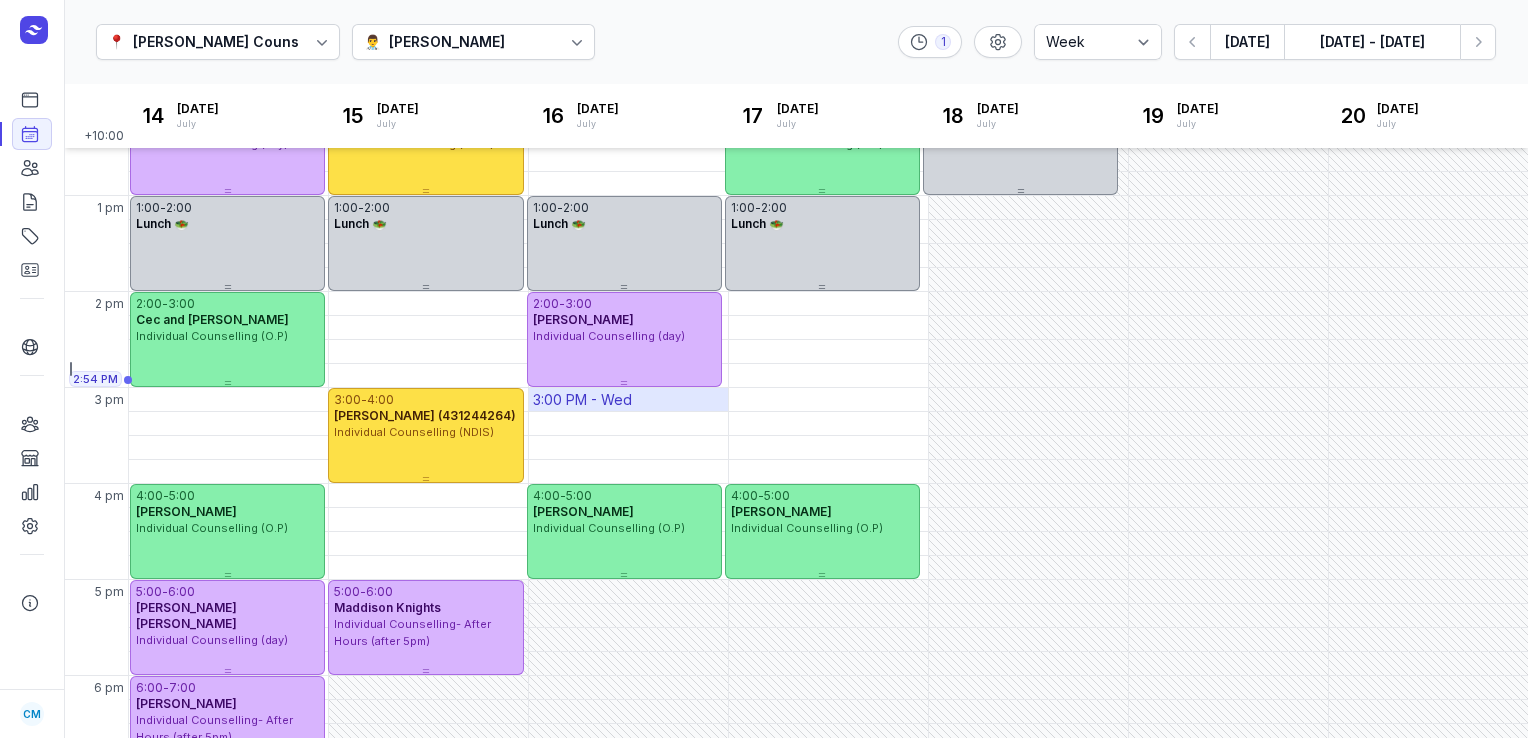 click on "3:00 PM - Wed" at bounding box center [582, 400] 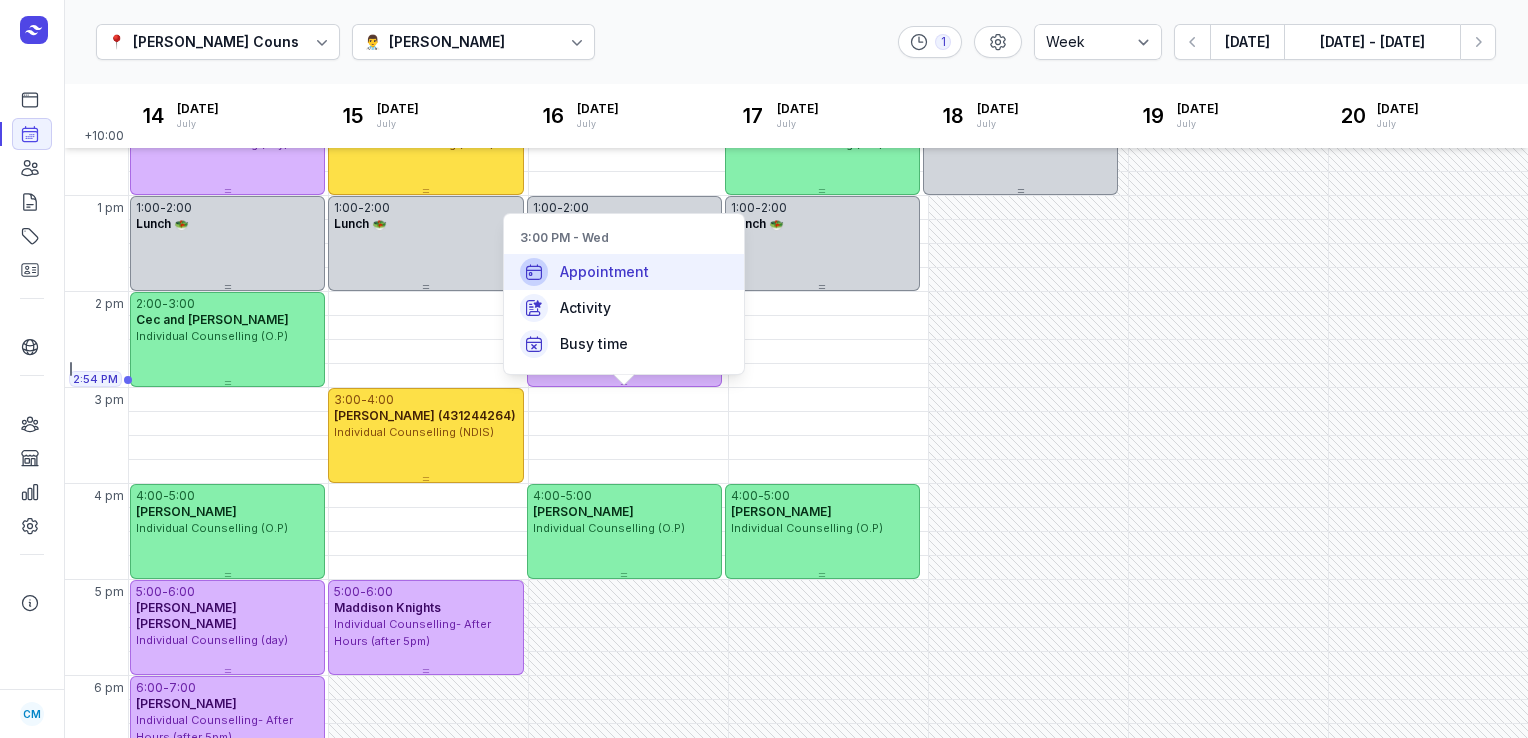 click on "Appointment" at bounding box center [604, 272] 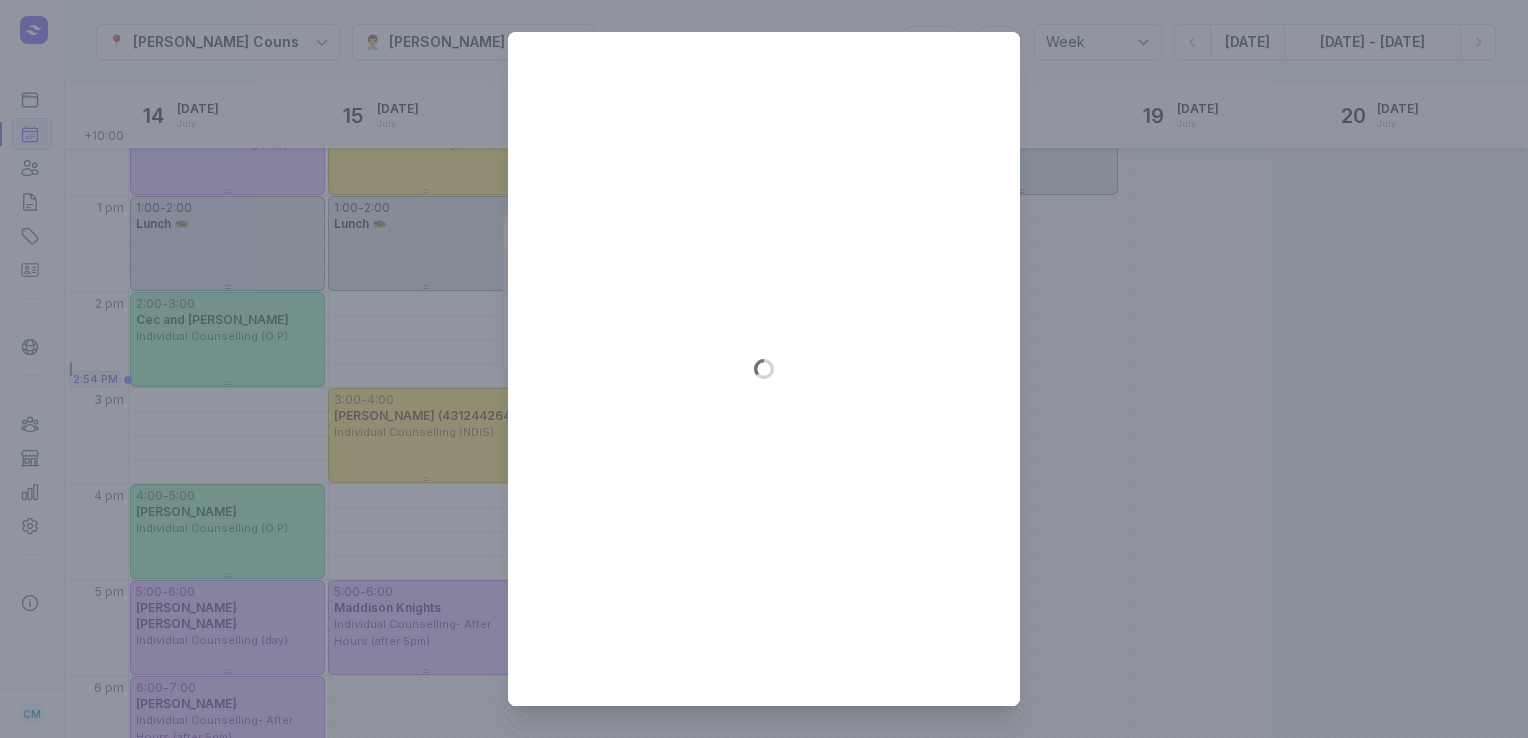 type on "[DATE]" 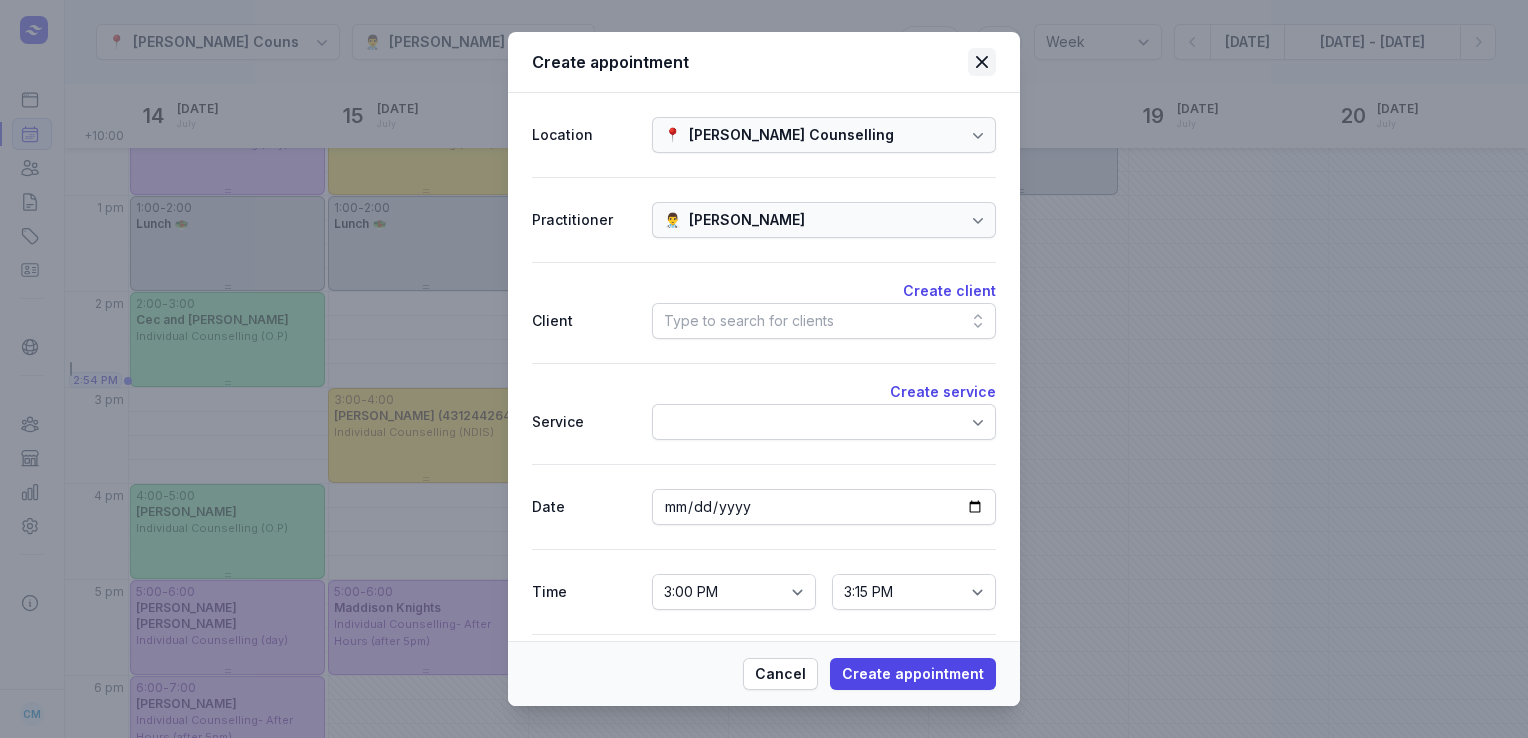 click 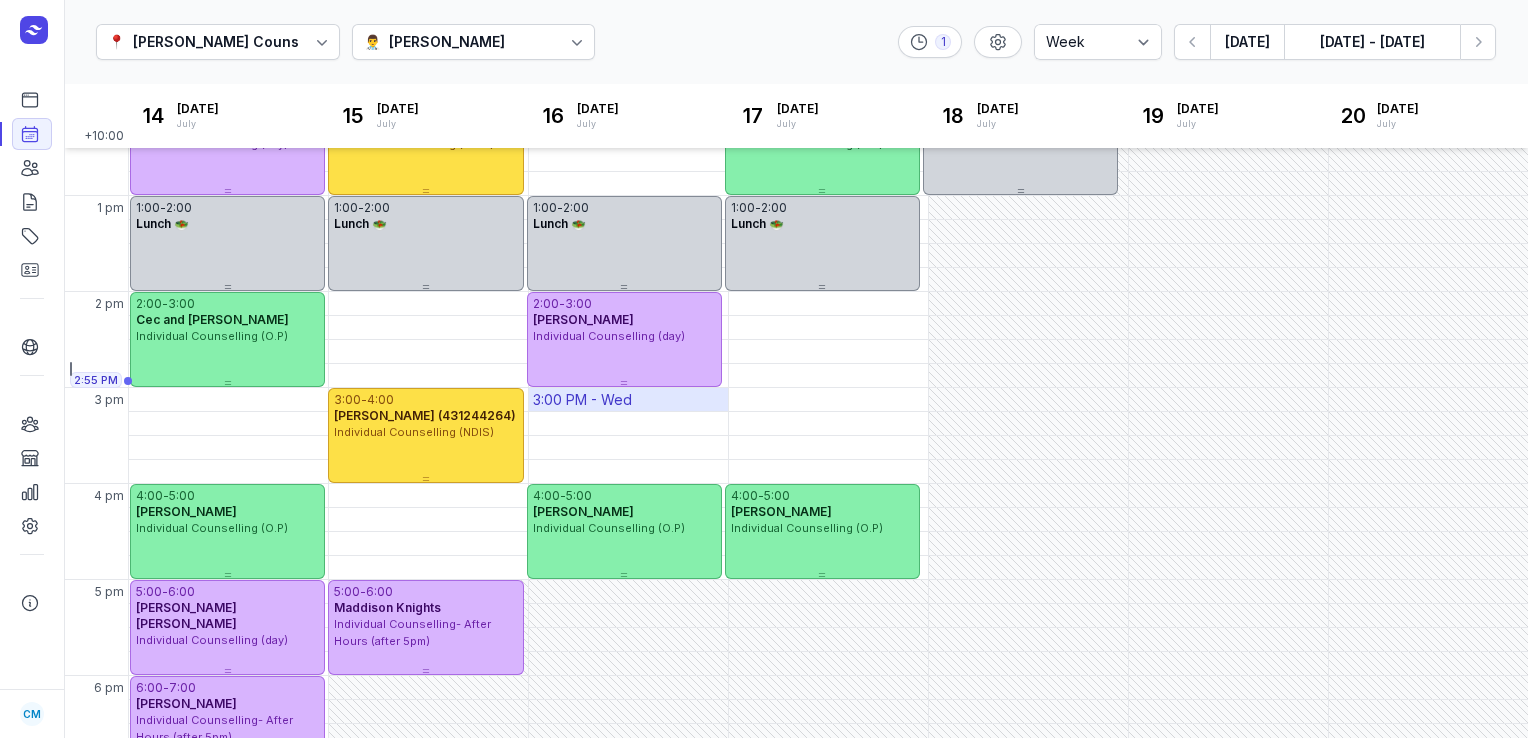 click on "3:00 PM - Wed" at bounding box center (582, 400) 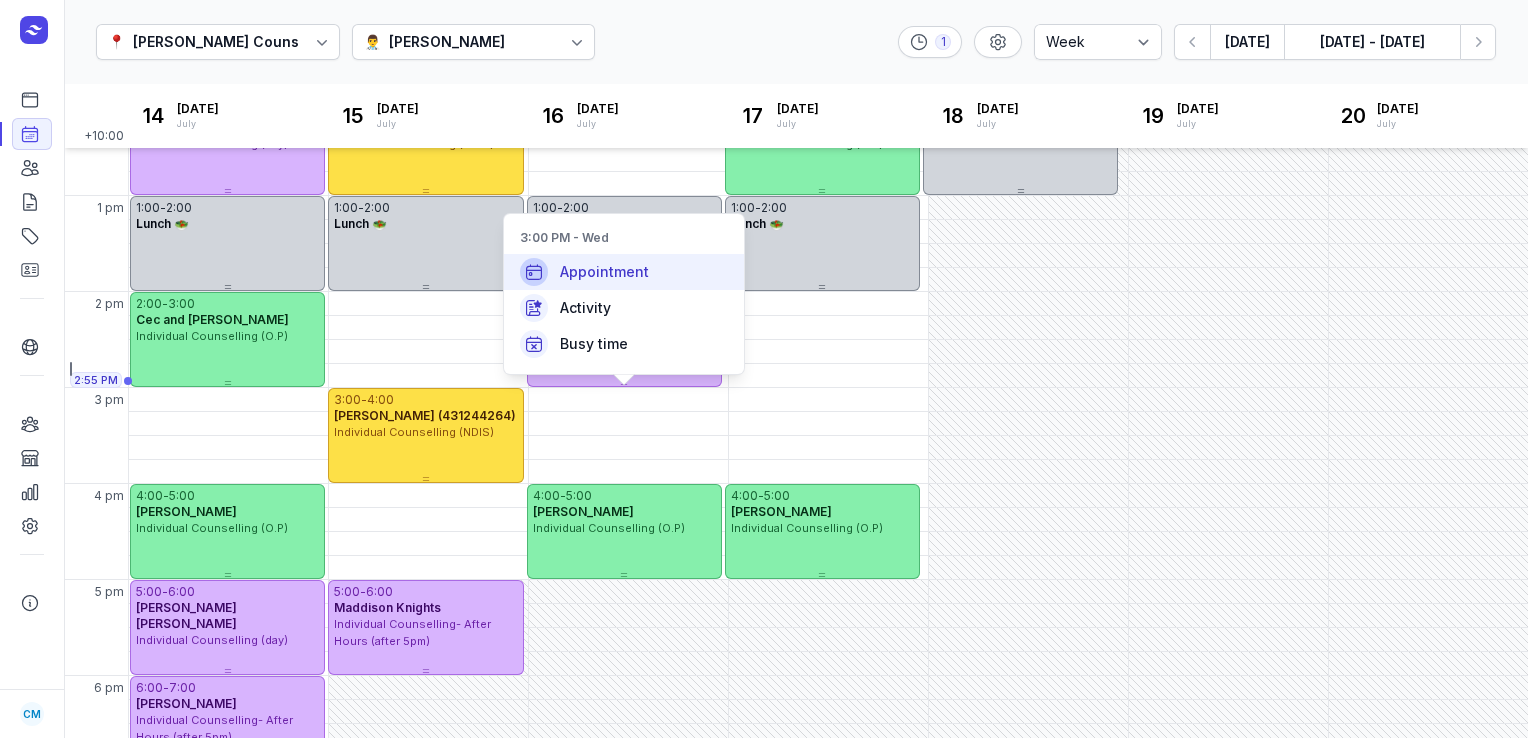 click on "Appointment" at bounding box center [604, 272] 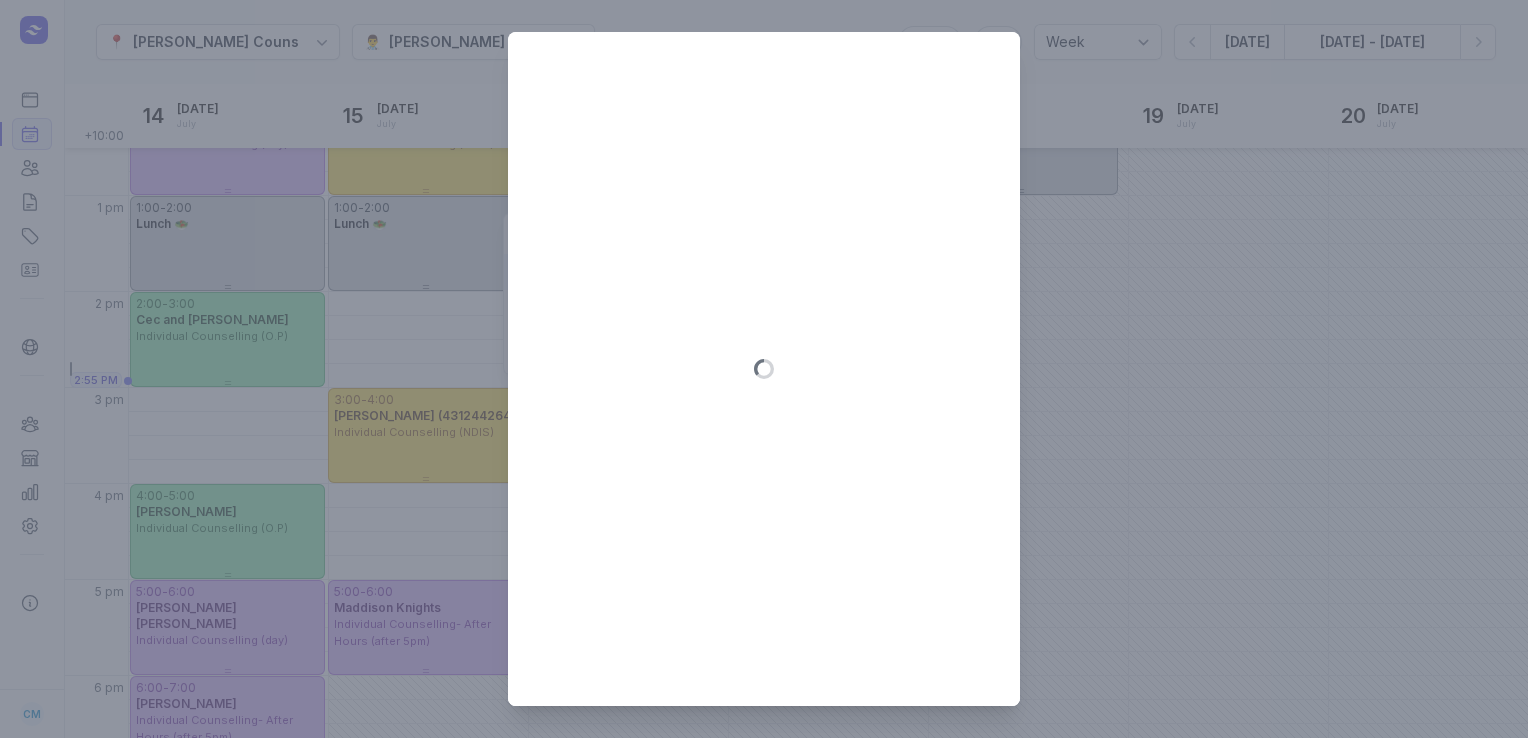 type on "[DATE]" 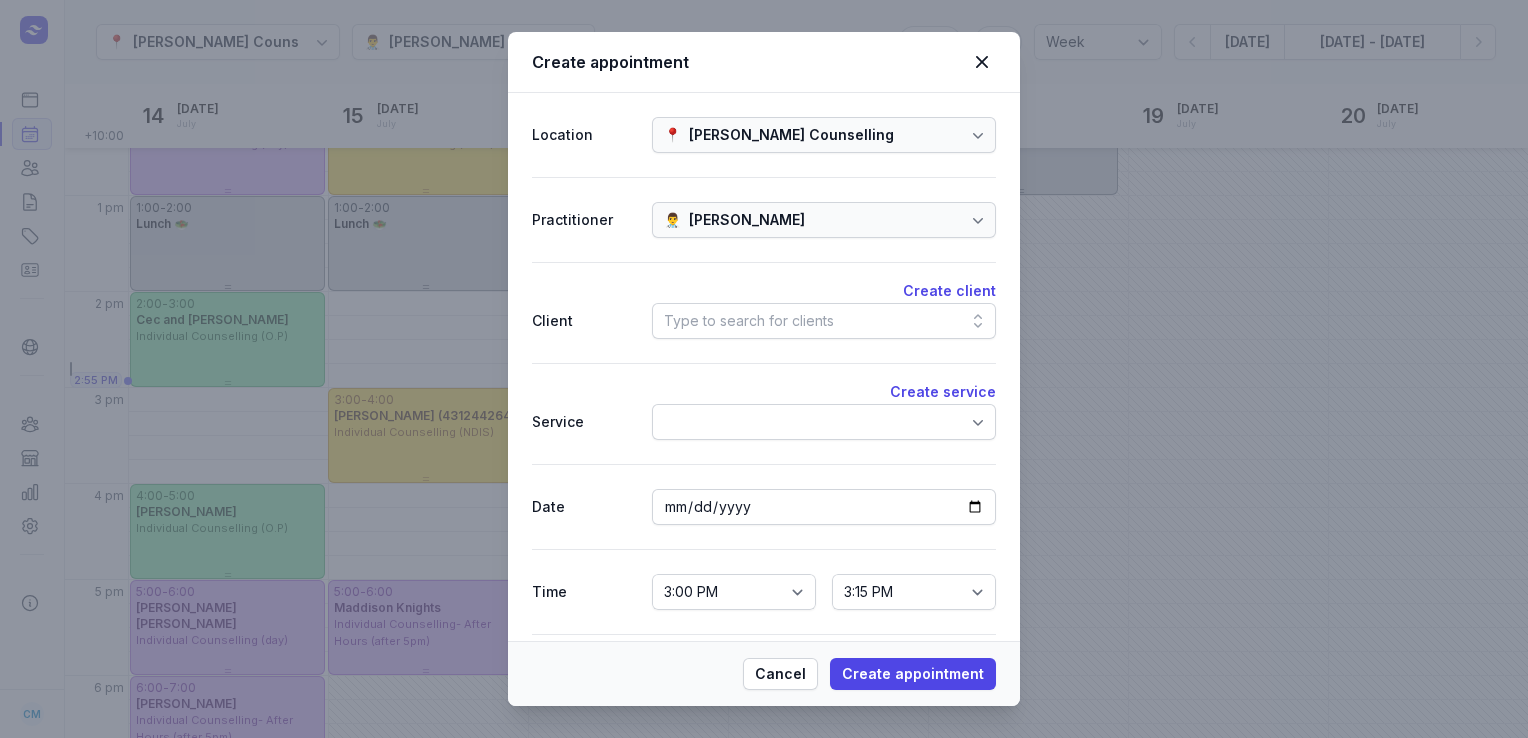 click on "Type to search for clients" 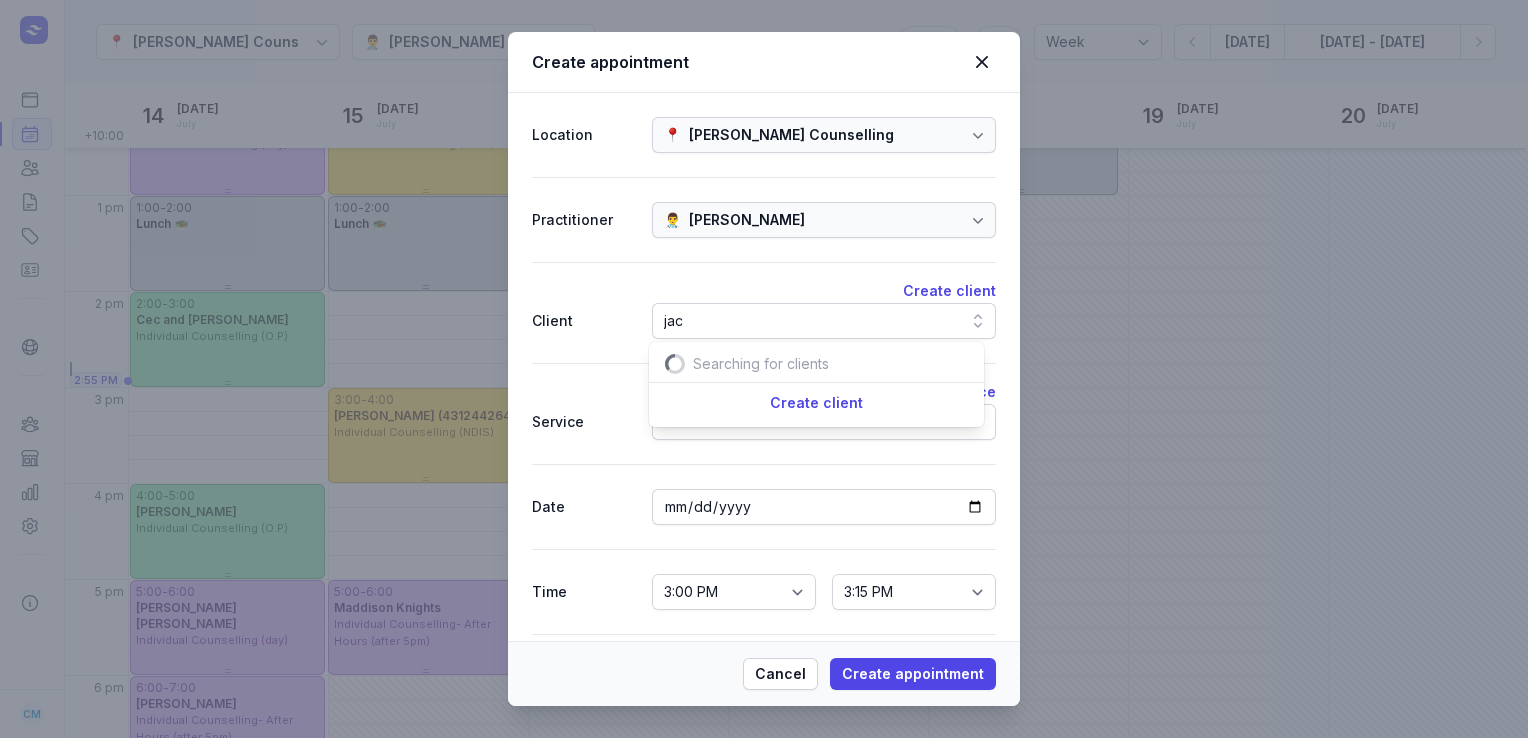 scroll, scrollTop: 0, scrollLeft: 16, axis: horizontal 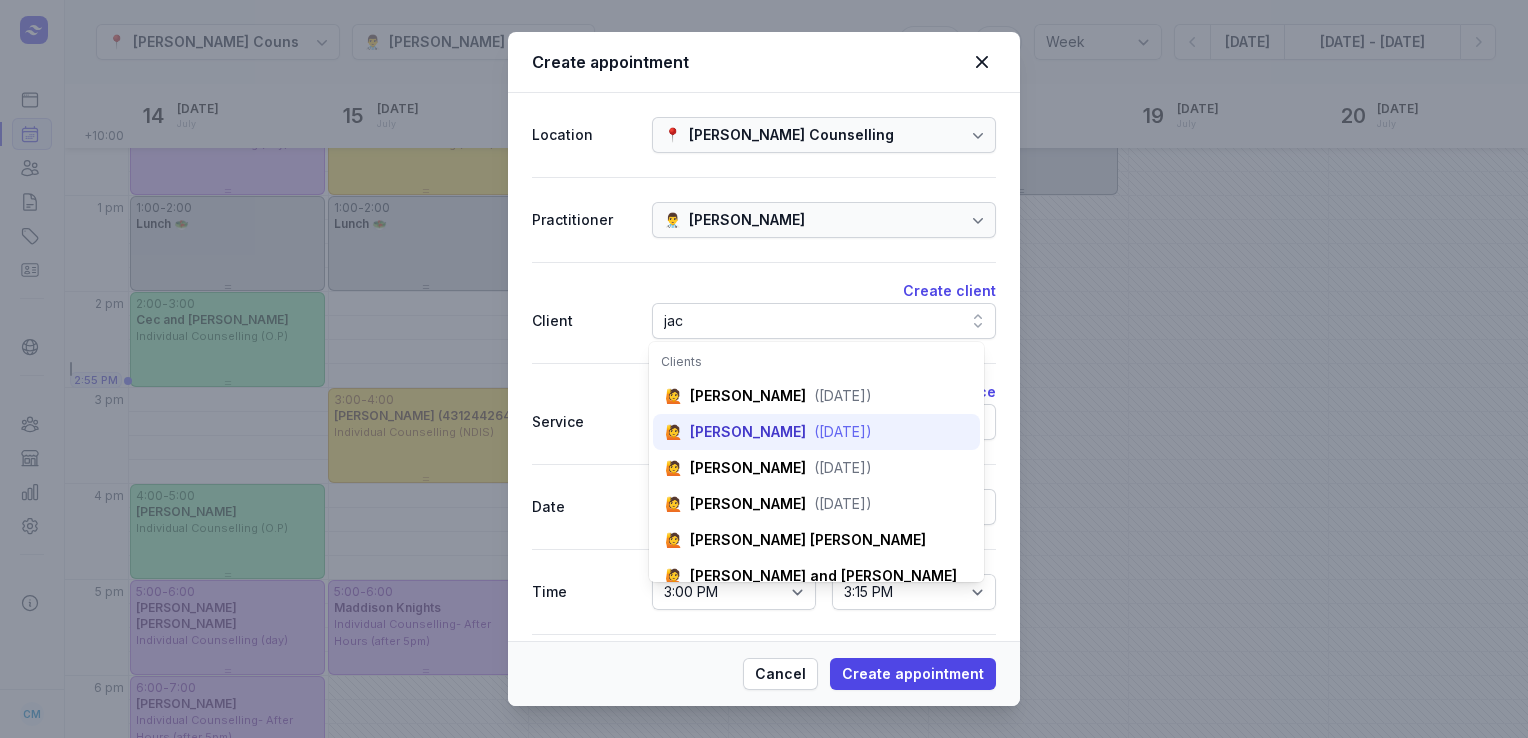 type on "jac" 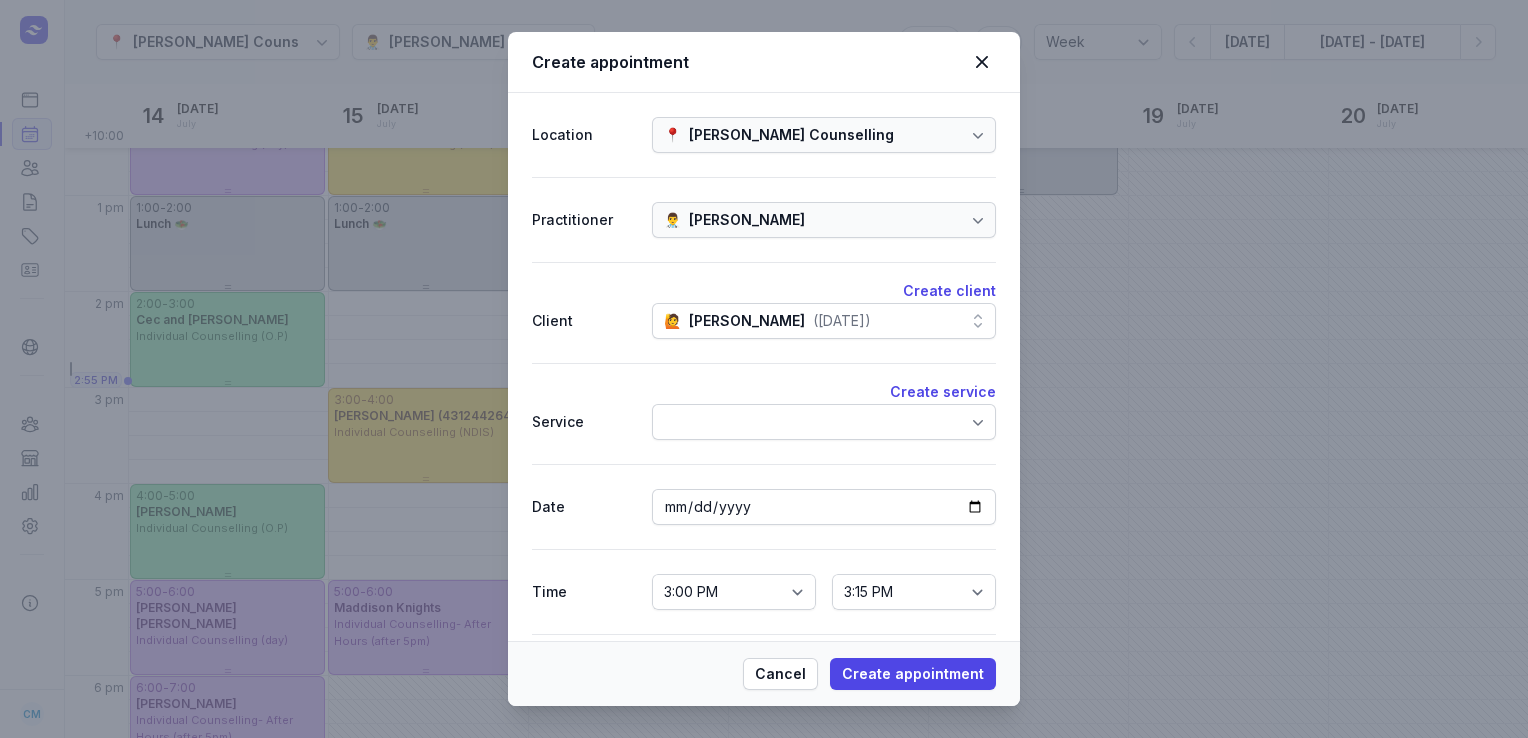 click at bounding box center (824, 422) 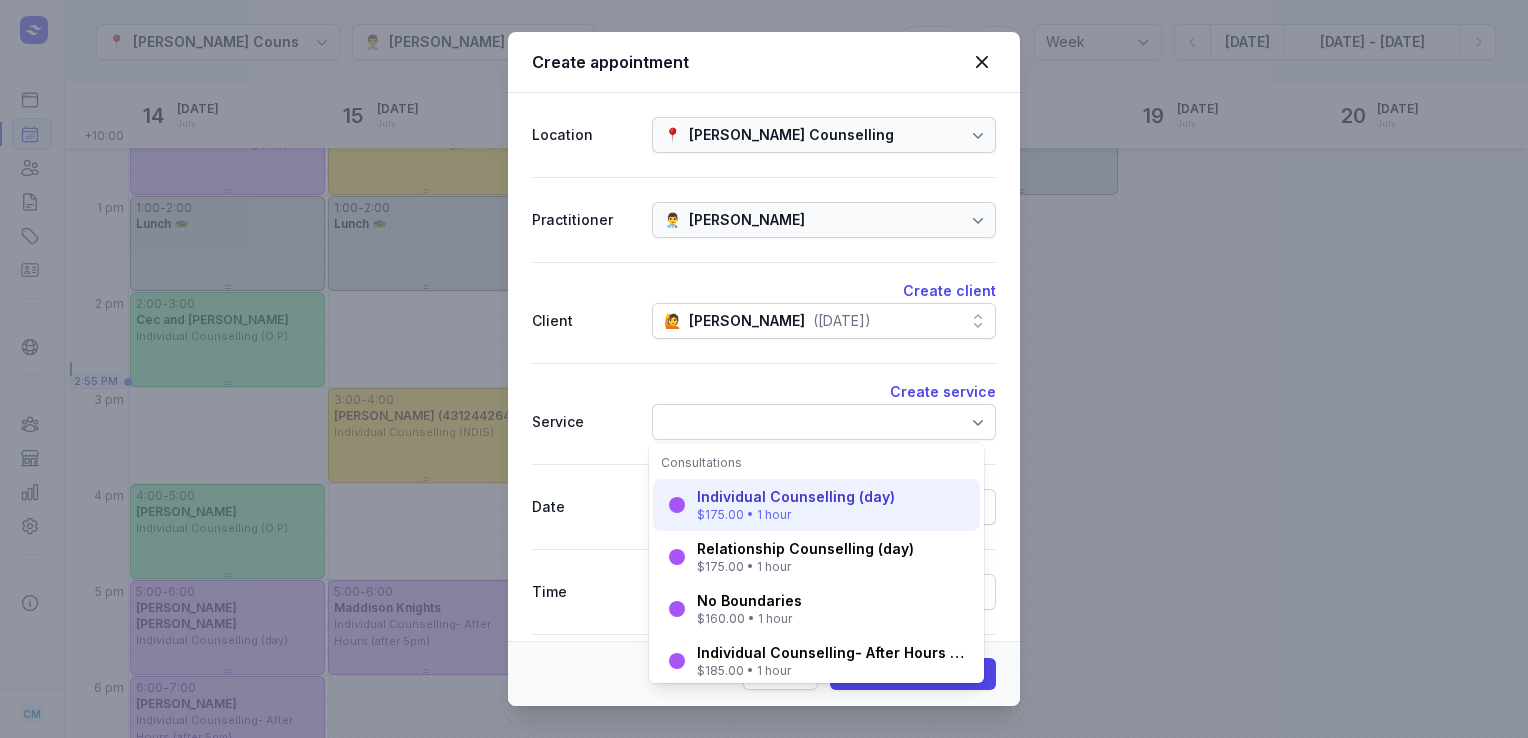 click on "Individual Counselling (day)" at bounding box center [796, 497] 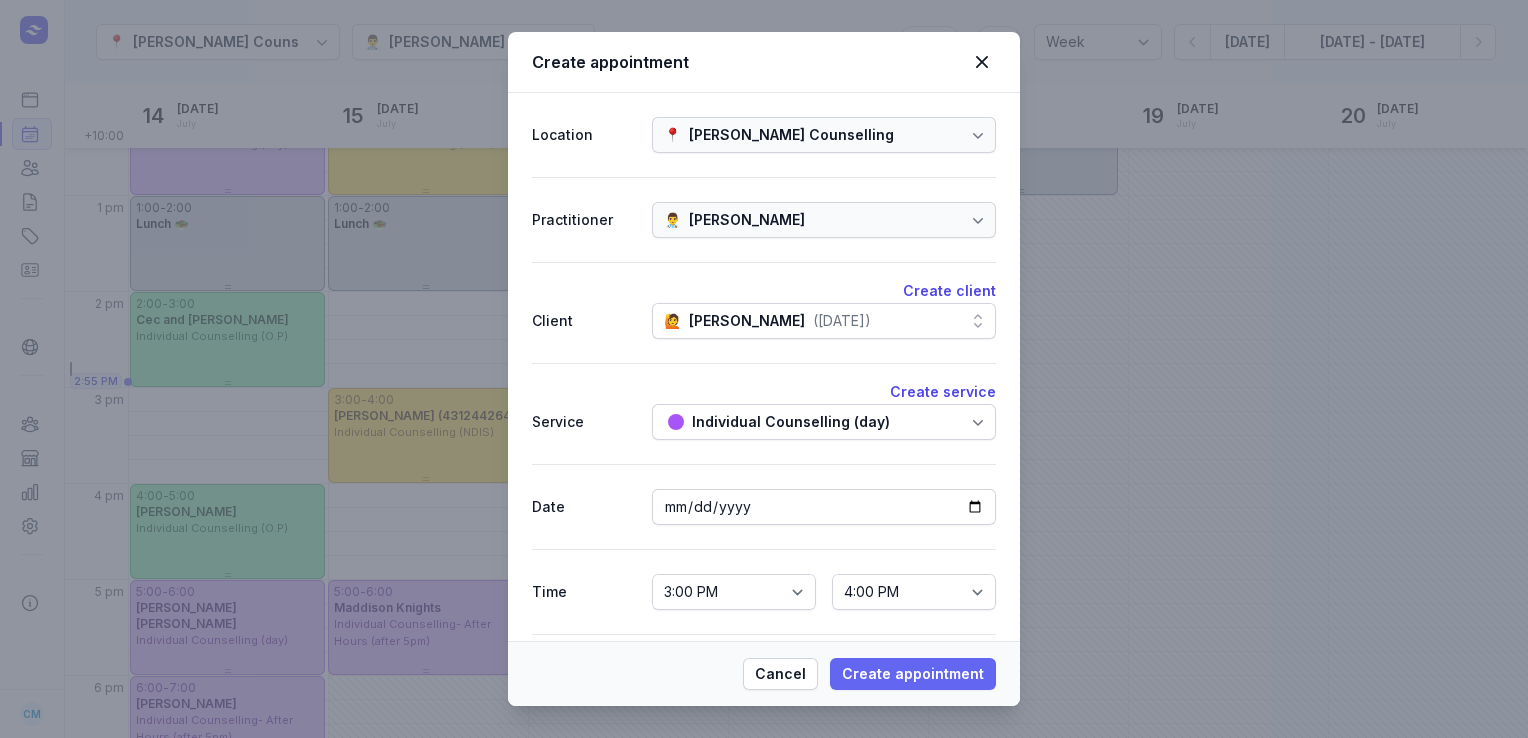 click on "Create appointment" at bounding box center (913, 674) 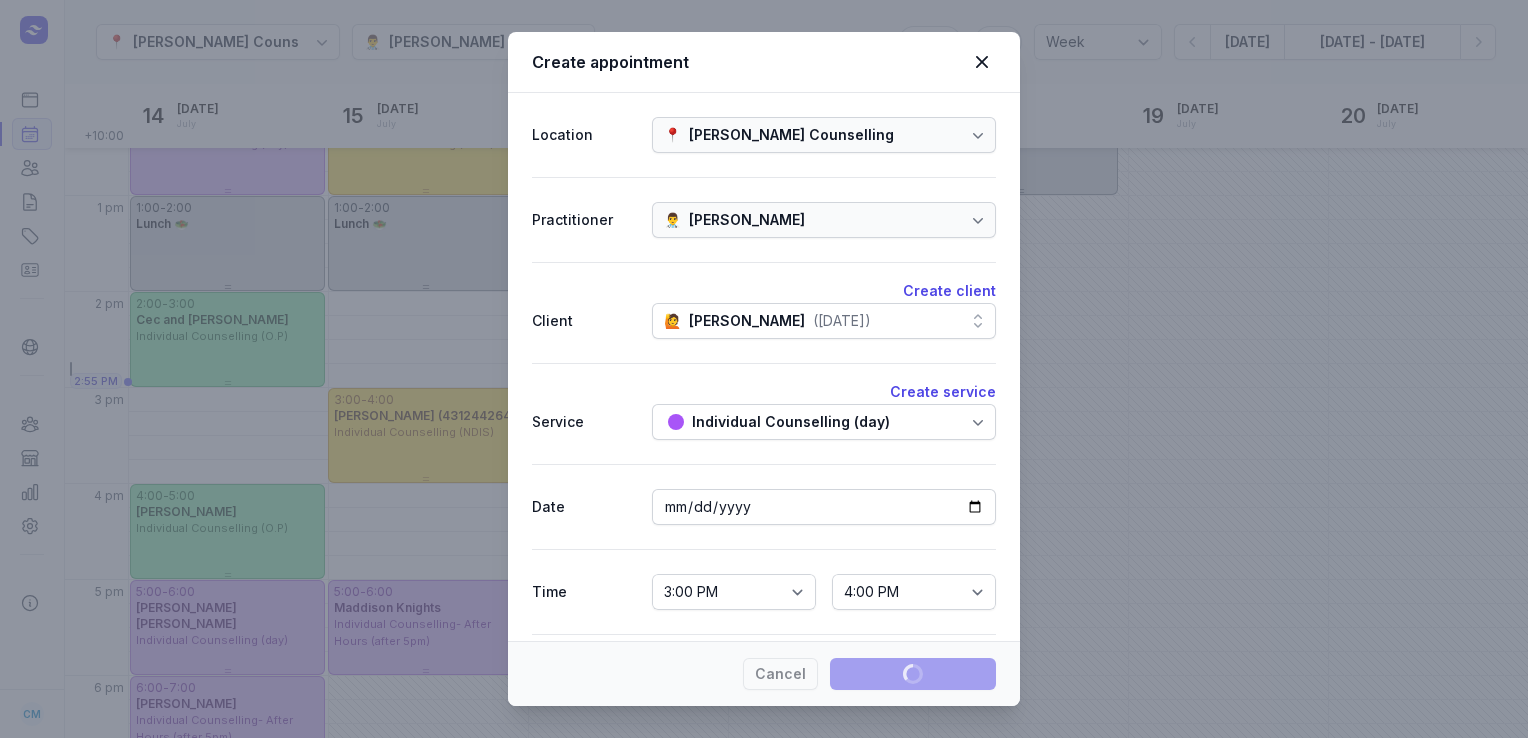 type 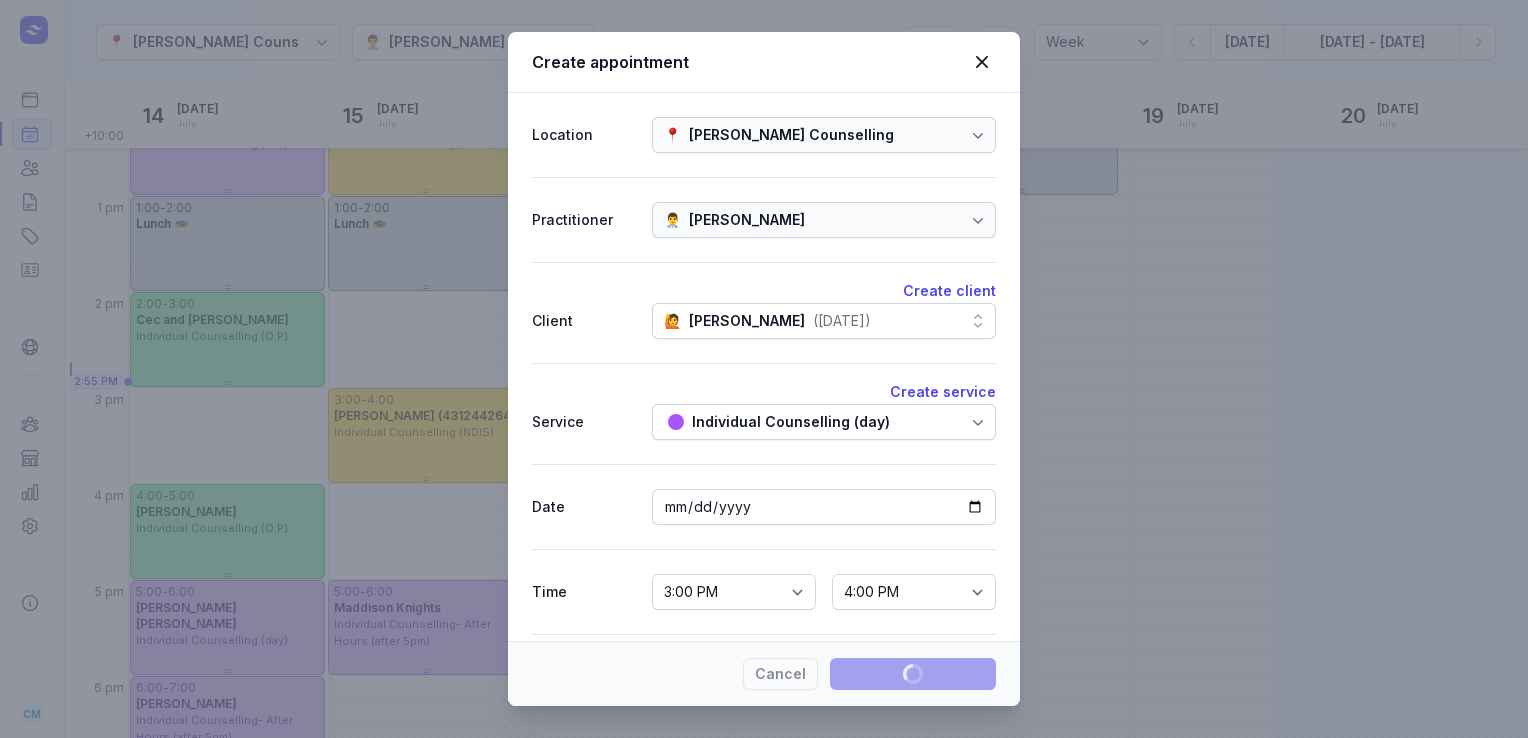 select 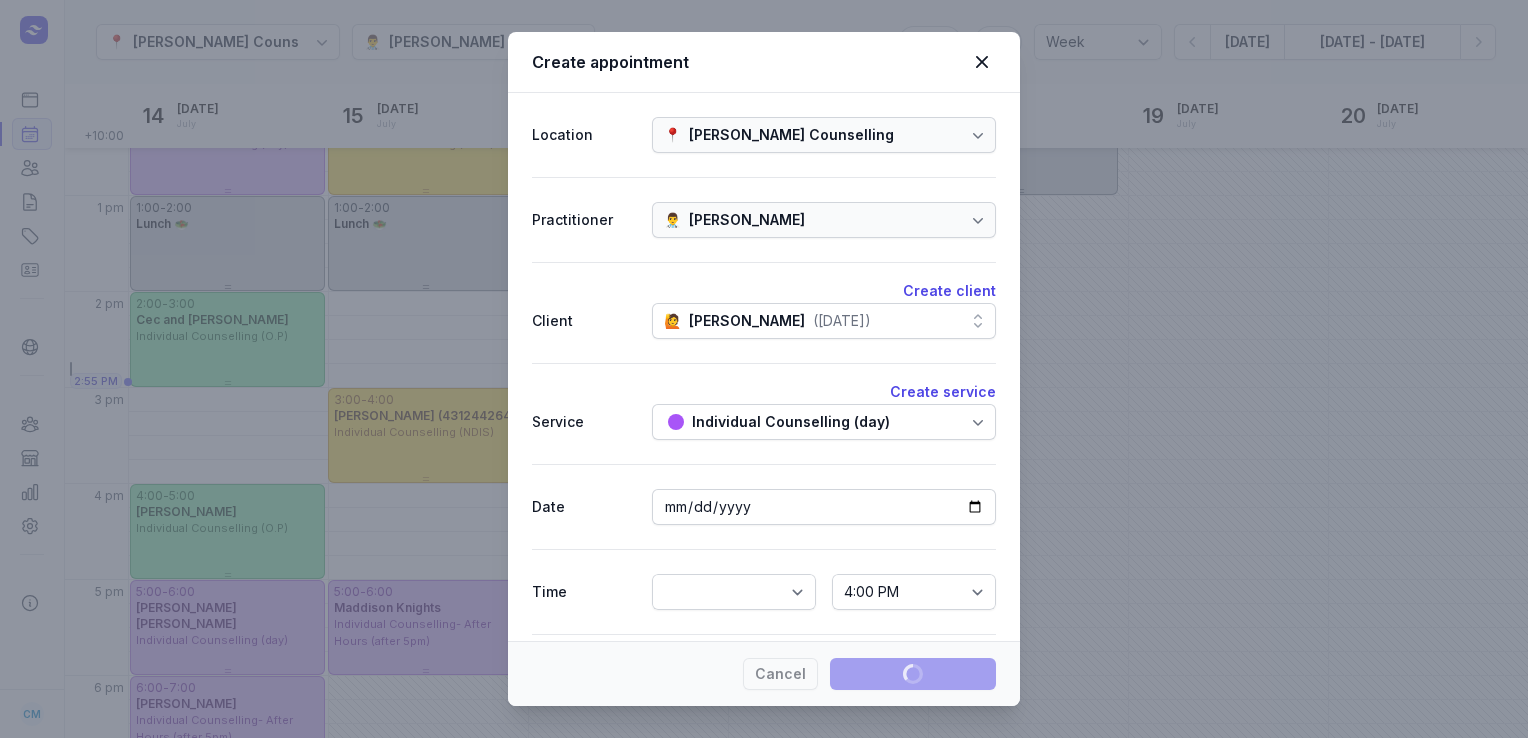 select 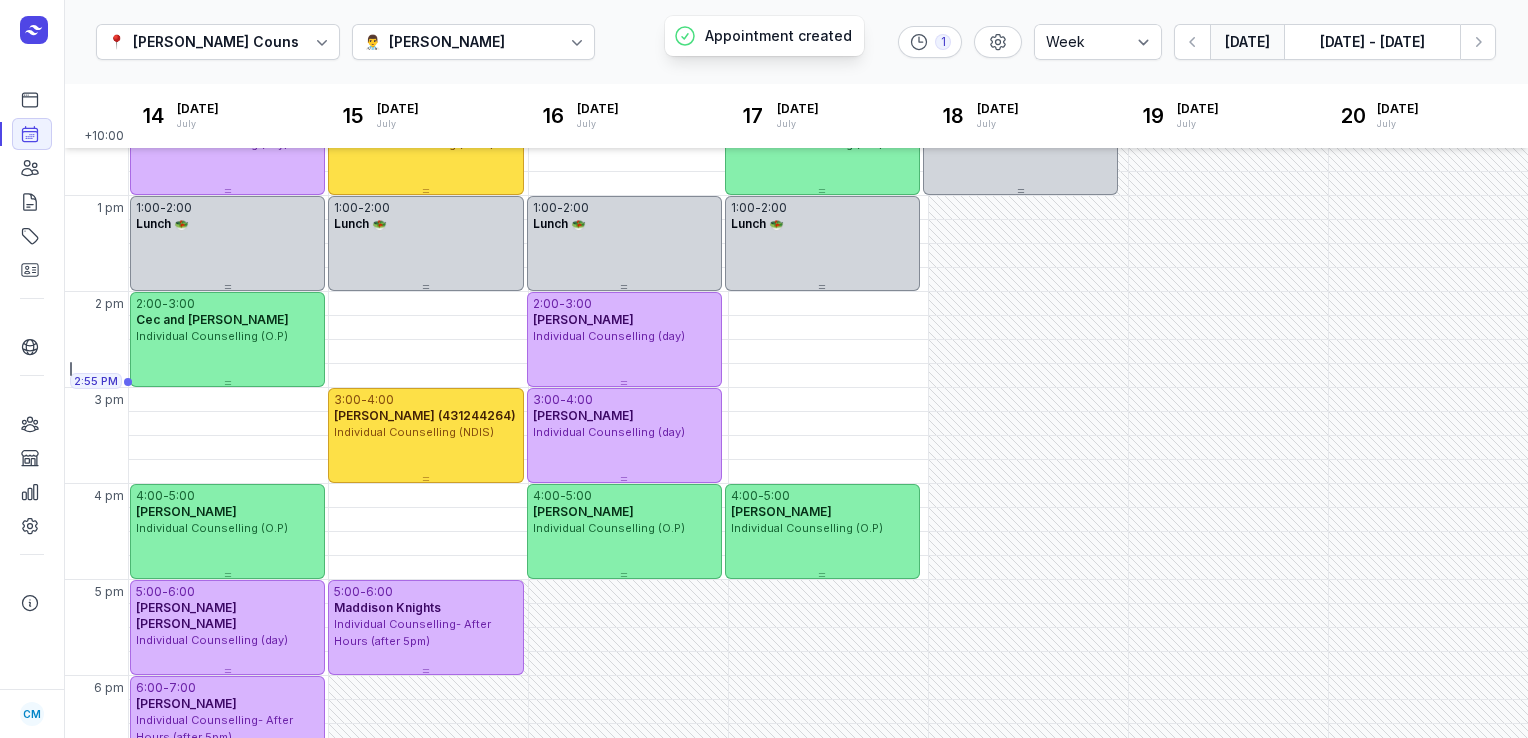 click on "[DATE]" at bounding box center (1247, 42) 